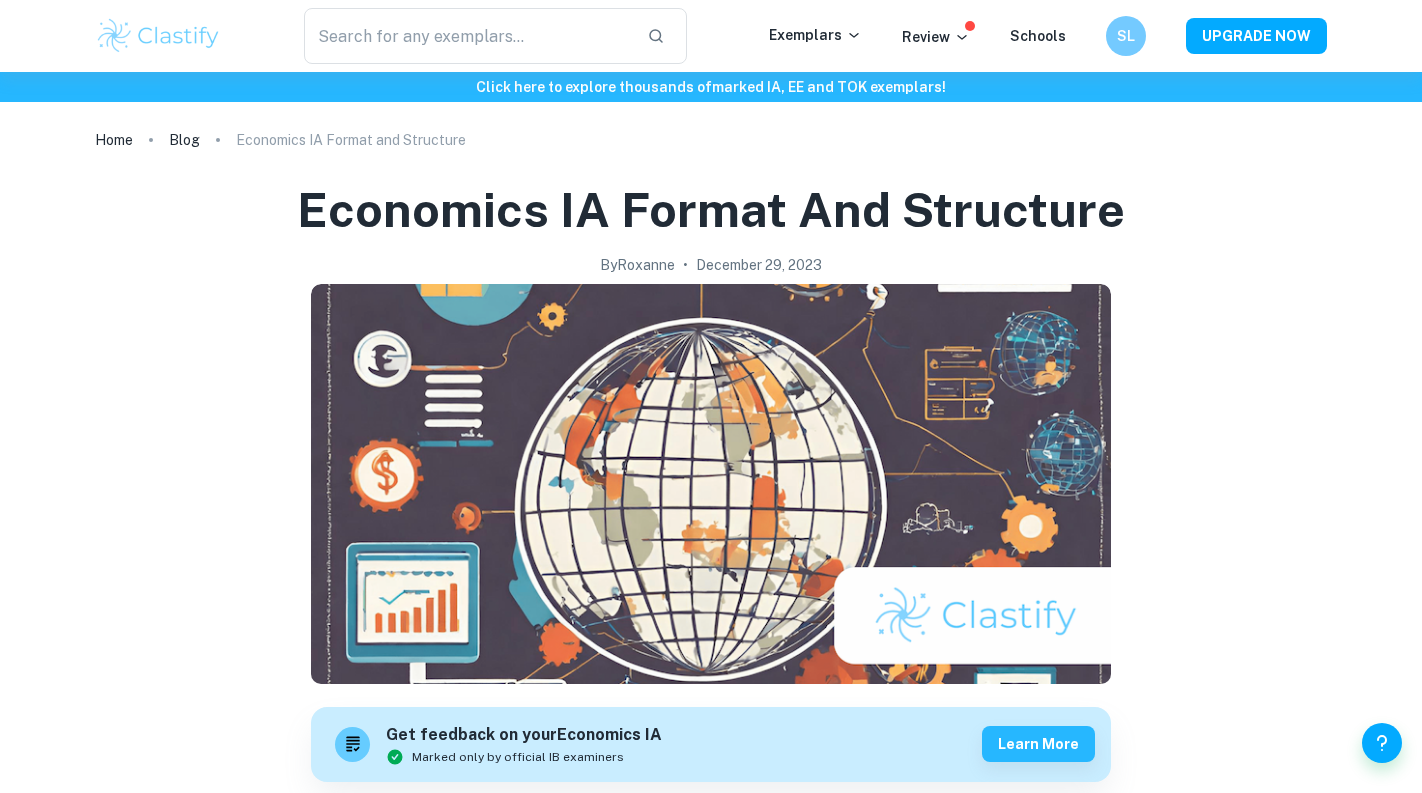 click on "Do you have one of the three Economics IAs coming up and you need some inspiration on how to get started? Look no further, as Clastify is here to help support you through the writing process! In this guide, we will give you some key points to keep  in mind when writing your Economics IA, based on our experience with IB.  The guide below is just an example of how a good IA should be structured, however, keep in mind that many high-scoring IAs may also use other structures. For examples of some well-structured IAs, head to the  Clastify  website where you can read through multiple exemplar IAs!" at bounding box center (711, 905) 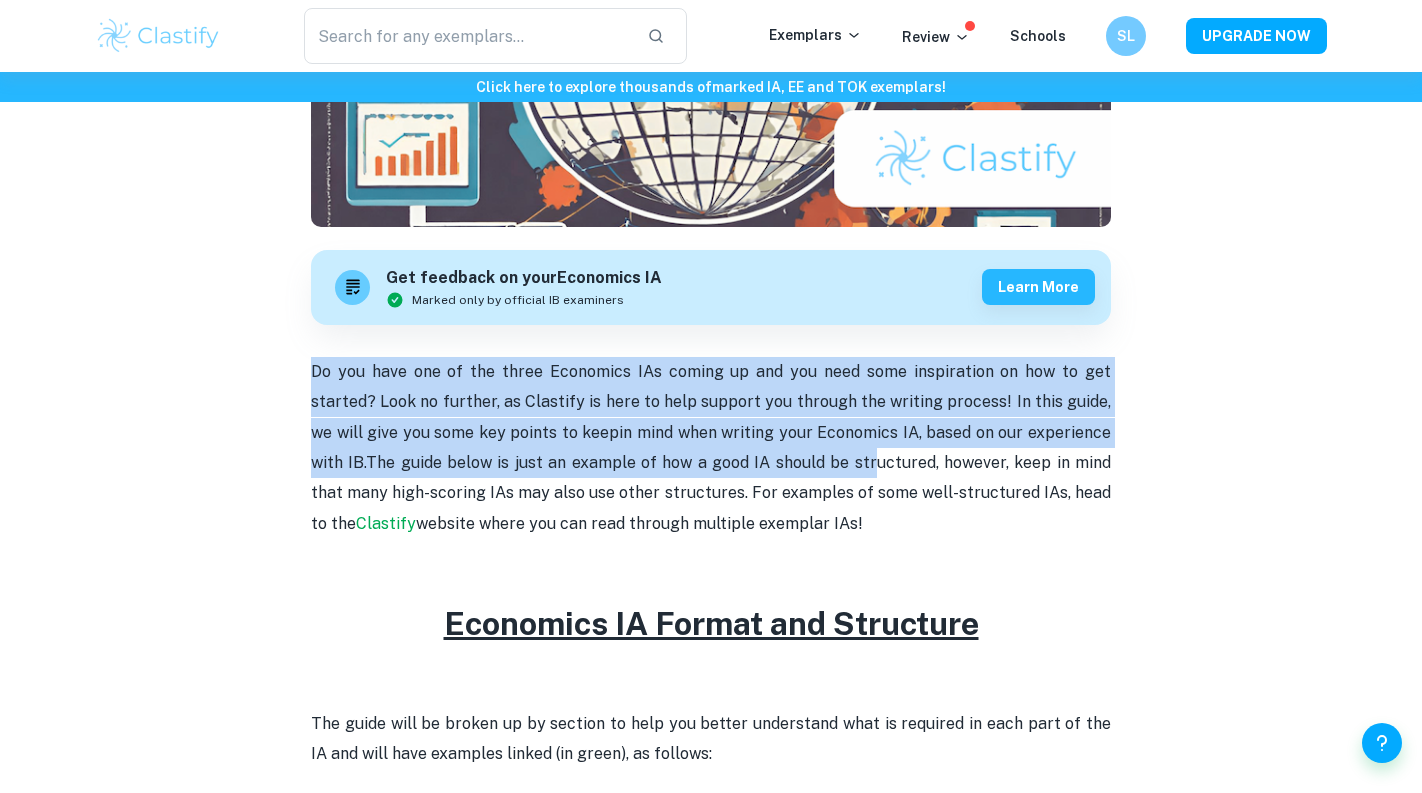 drag, startPoint x: 608, startPoint y: 331, endPoint x: 878, endPoint y: 452, distance: 295.8733 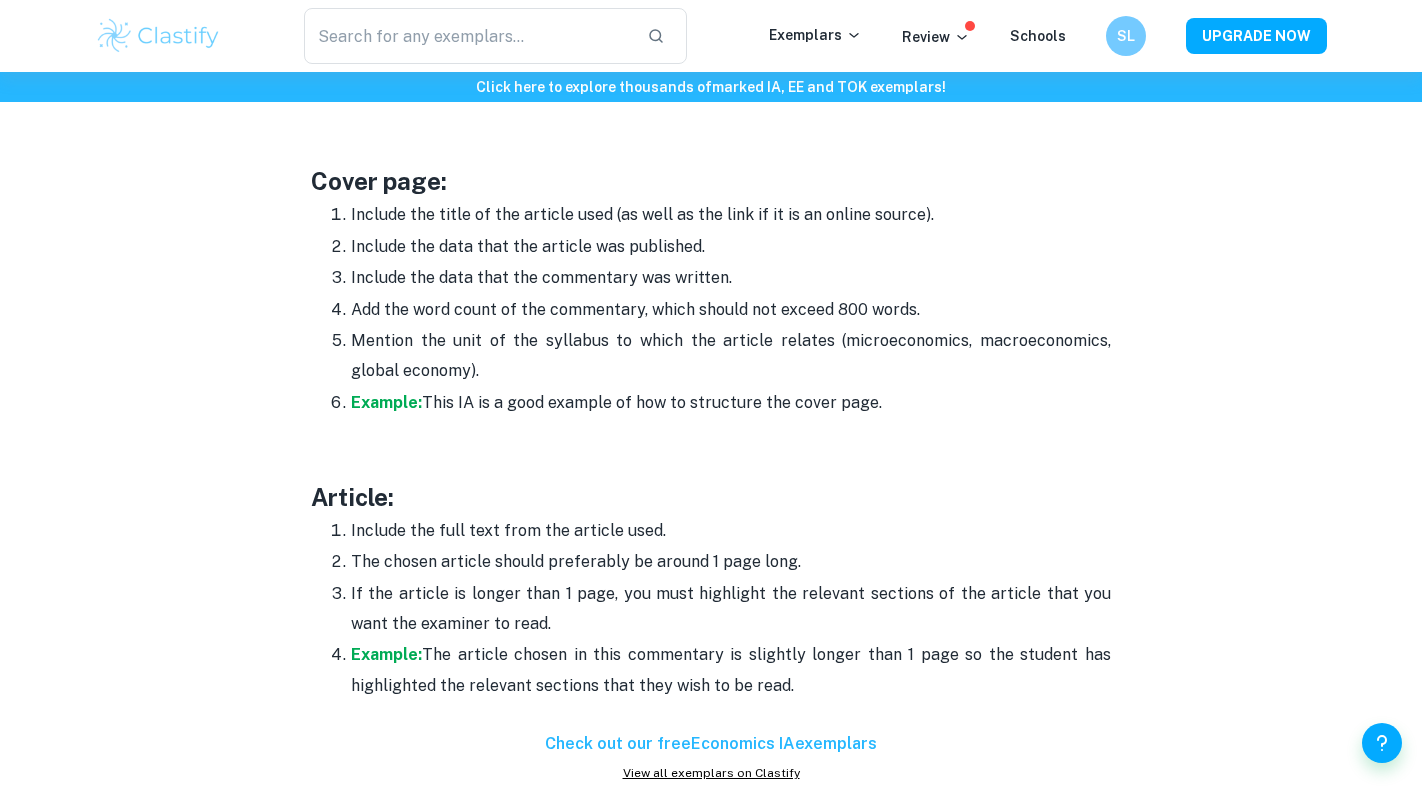 scroll, scrollTop: 1129, scrollLeft: 0, axis: vertical 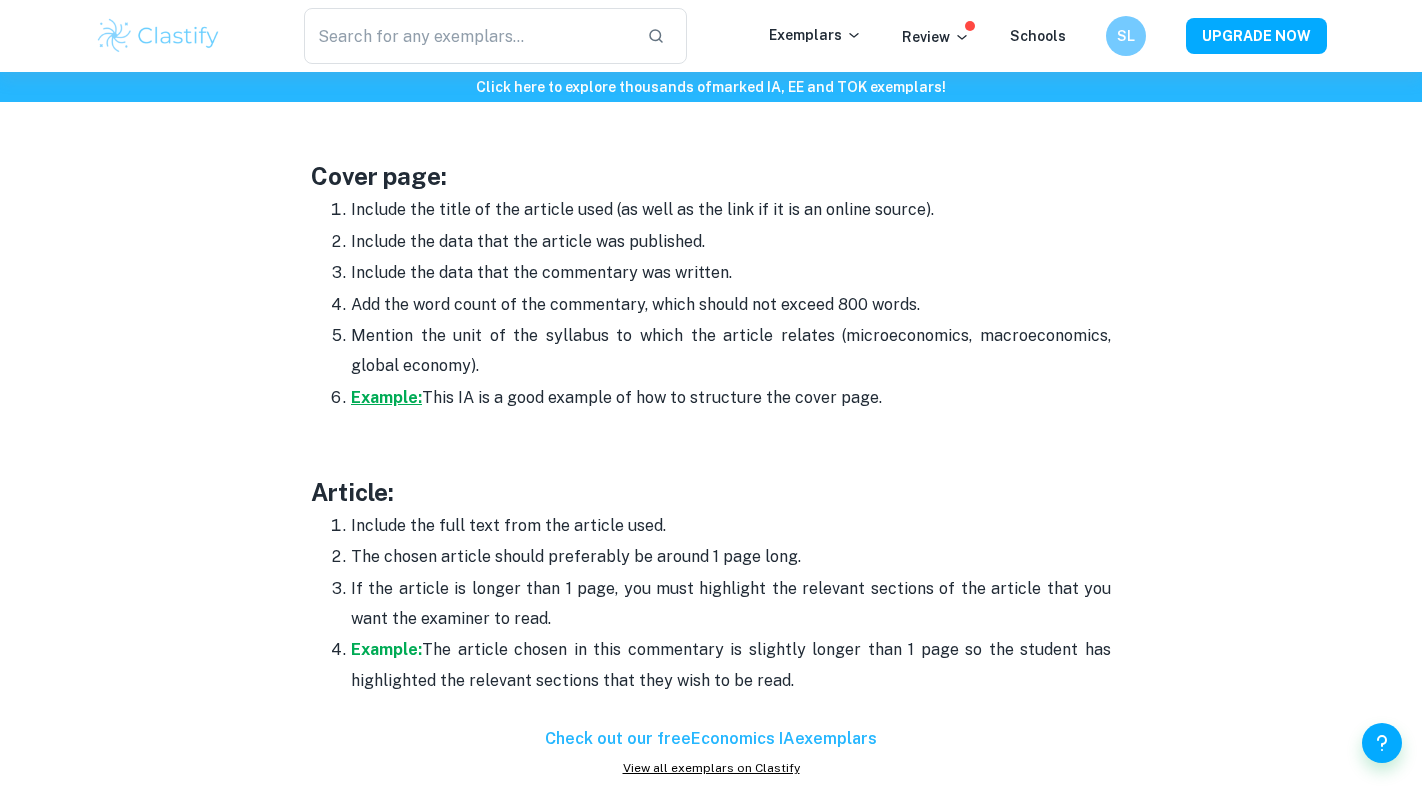 click on "Example:" at bounding box center [386, 397] 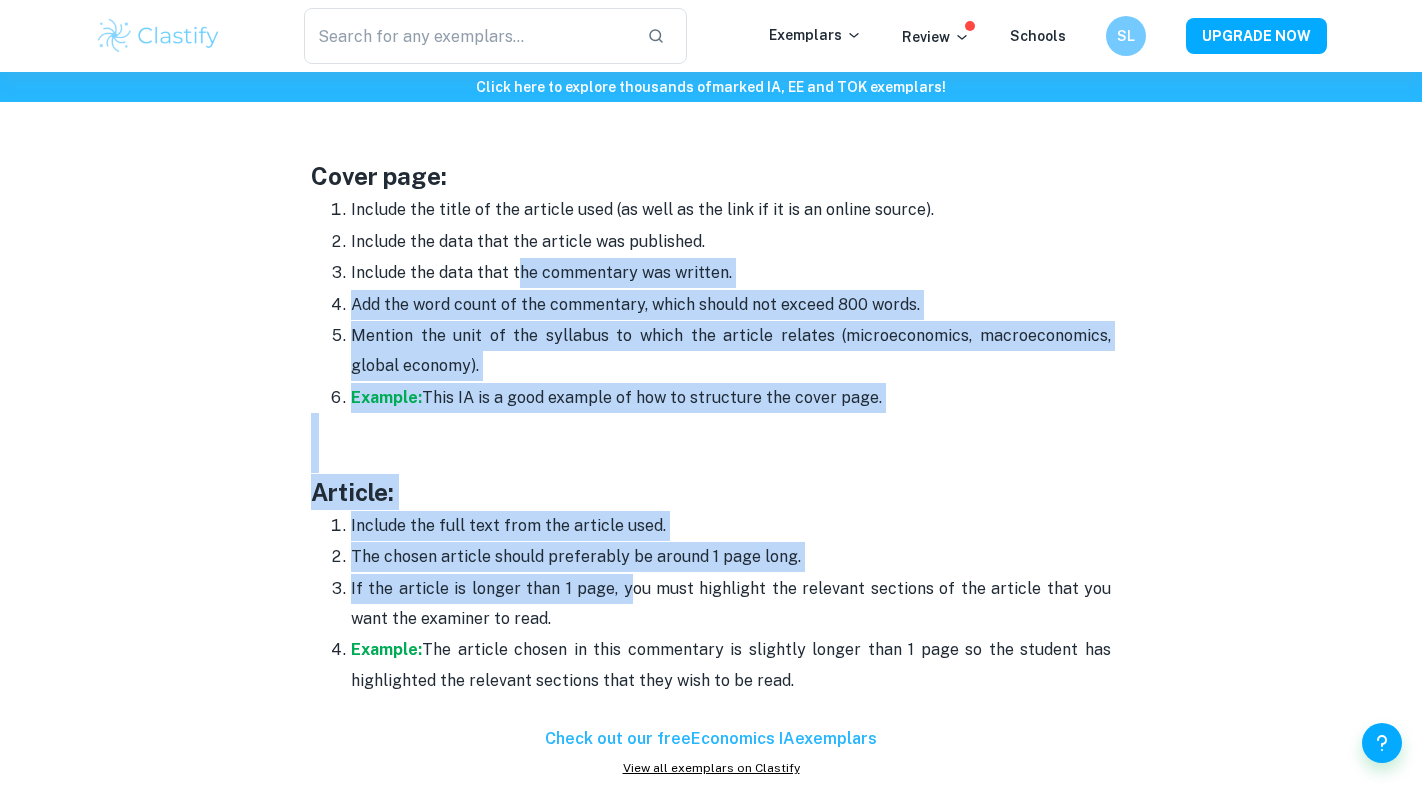 drag, startPoint x: 516, startPoint y: 264, endPoint x: 617, endPoint y: 598, distance: 348.93695 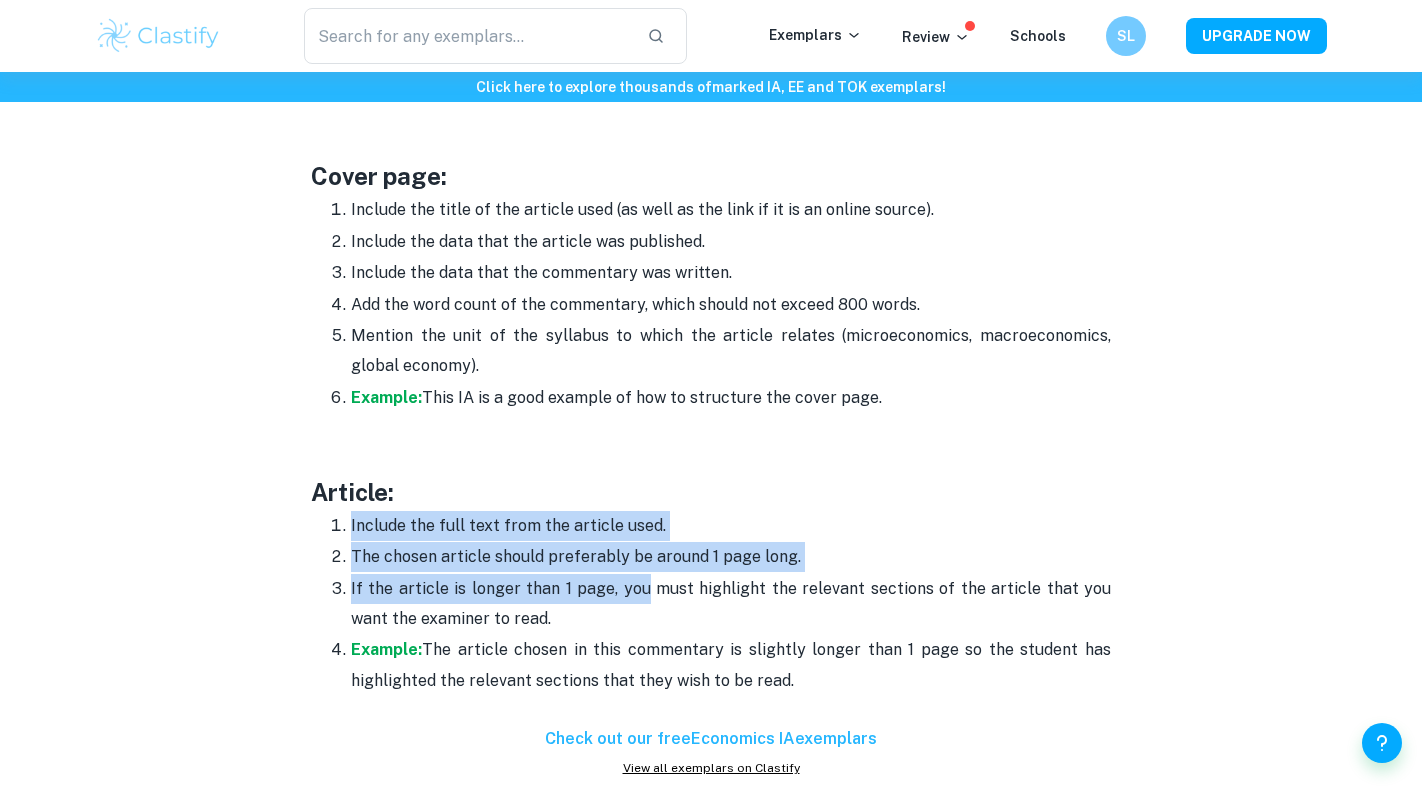 drag, startPoint x: 617, startPoint y: 598, endPoint x: 500, endPoint y: 504, distance: 150.08331 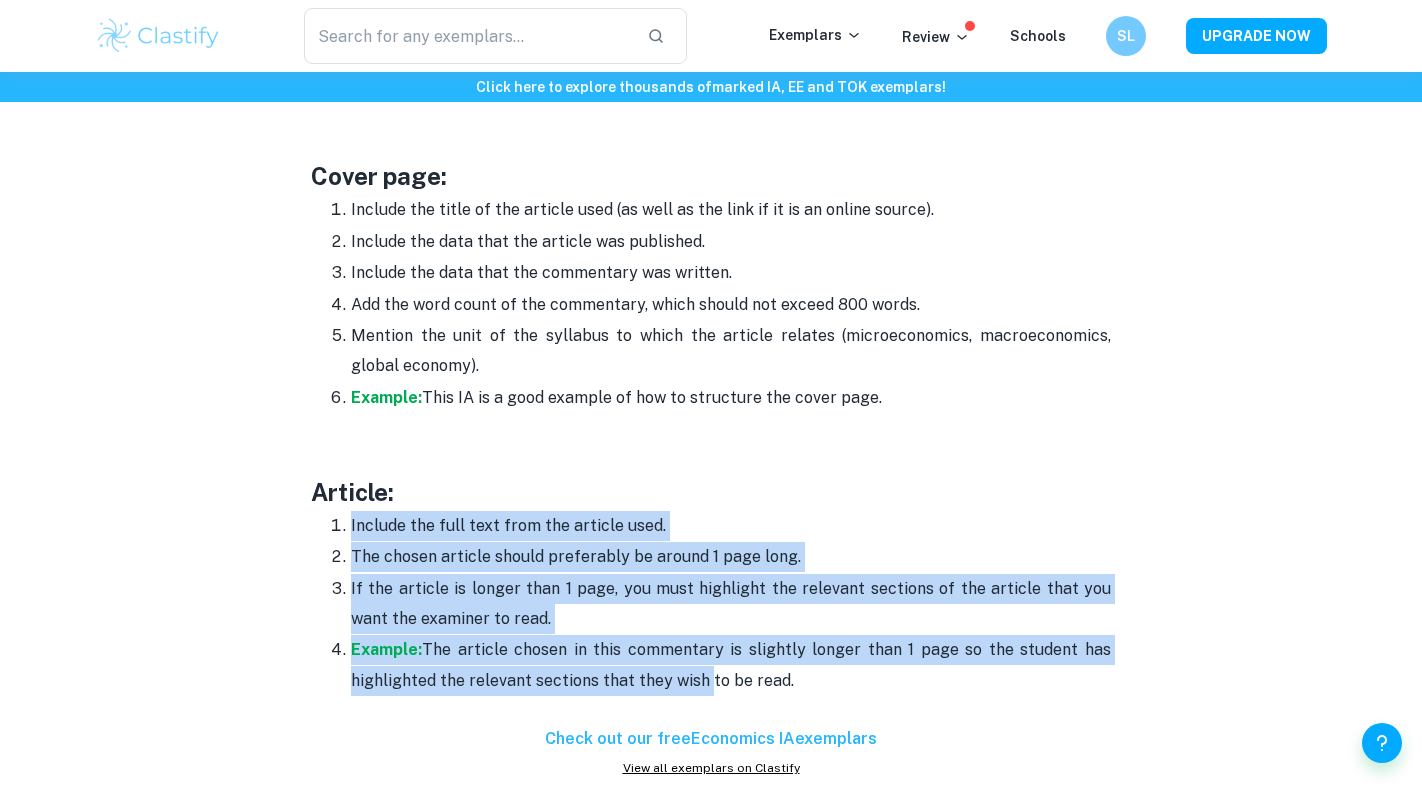 drag, startPoint x: 500, startPoint y: 504, endPoint x: 682, endPoint y: 692, distance: 261.6639 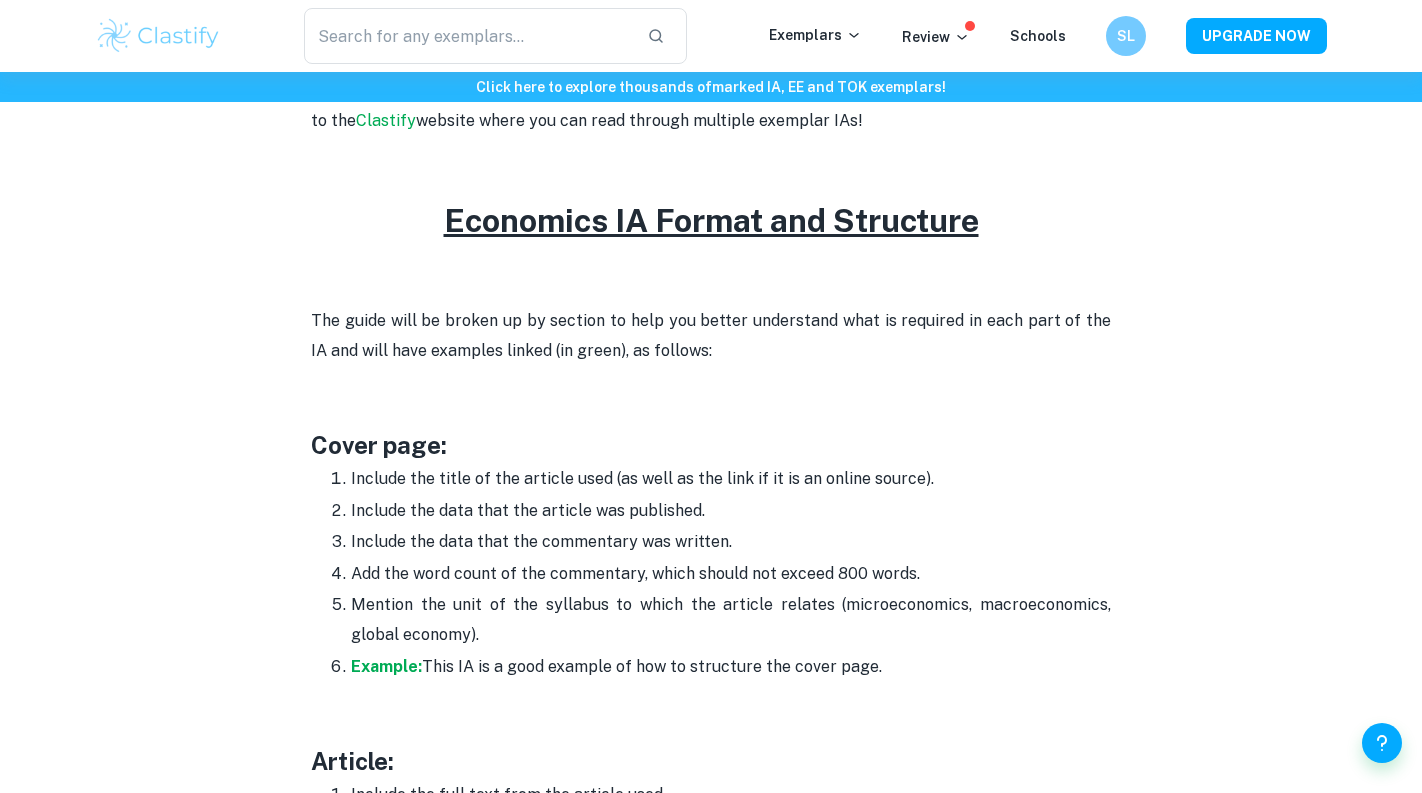 scroll, scrollTop: 1010, scrollLeft: 0, axis: vertical 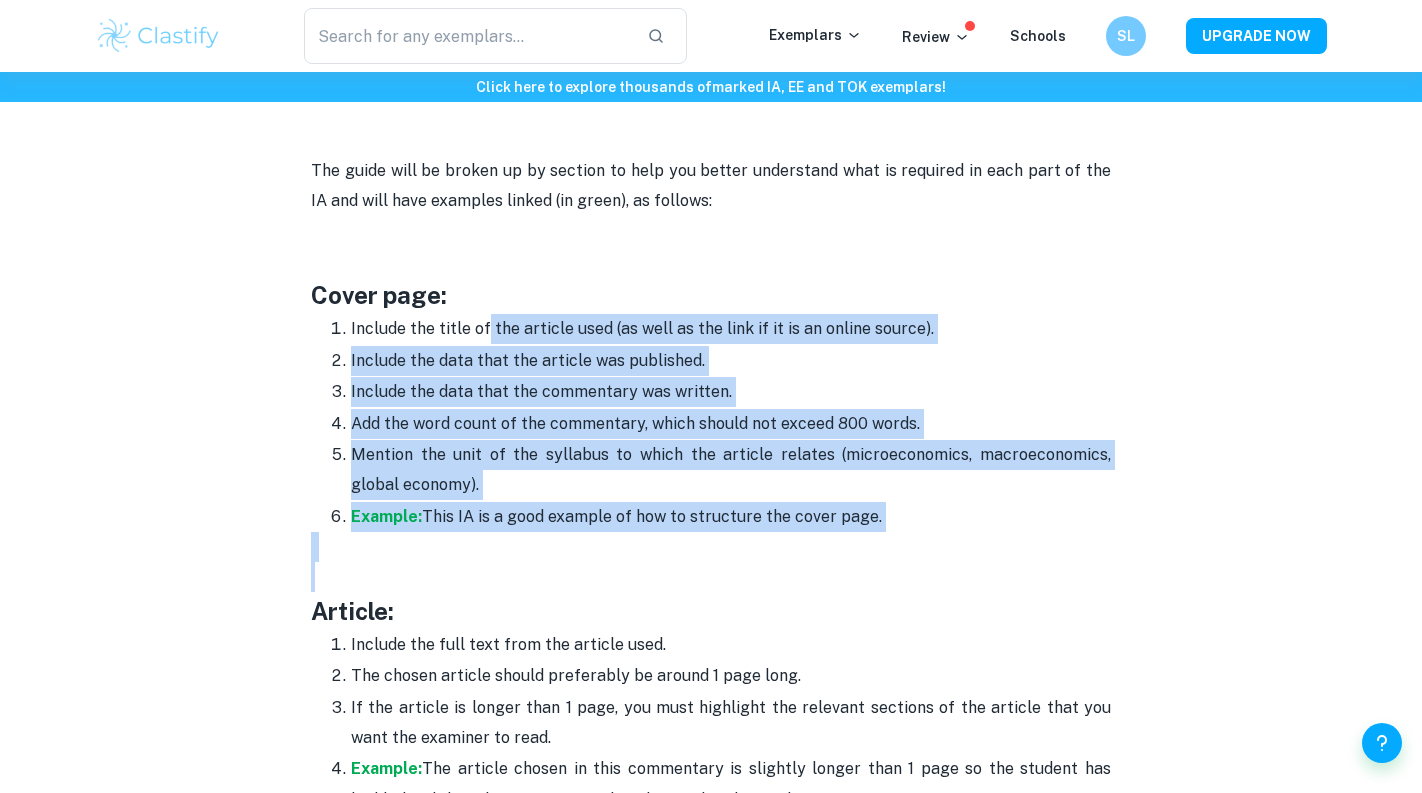 drag, startPoint x: 507, startPoint y: 364, endPoint x: 696, endPoint y: 568, distance: 278.0953 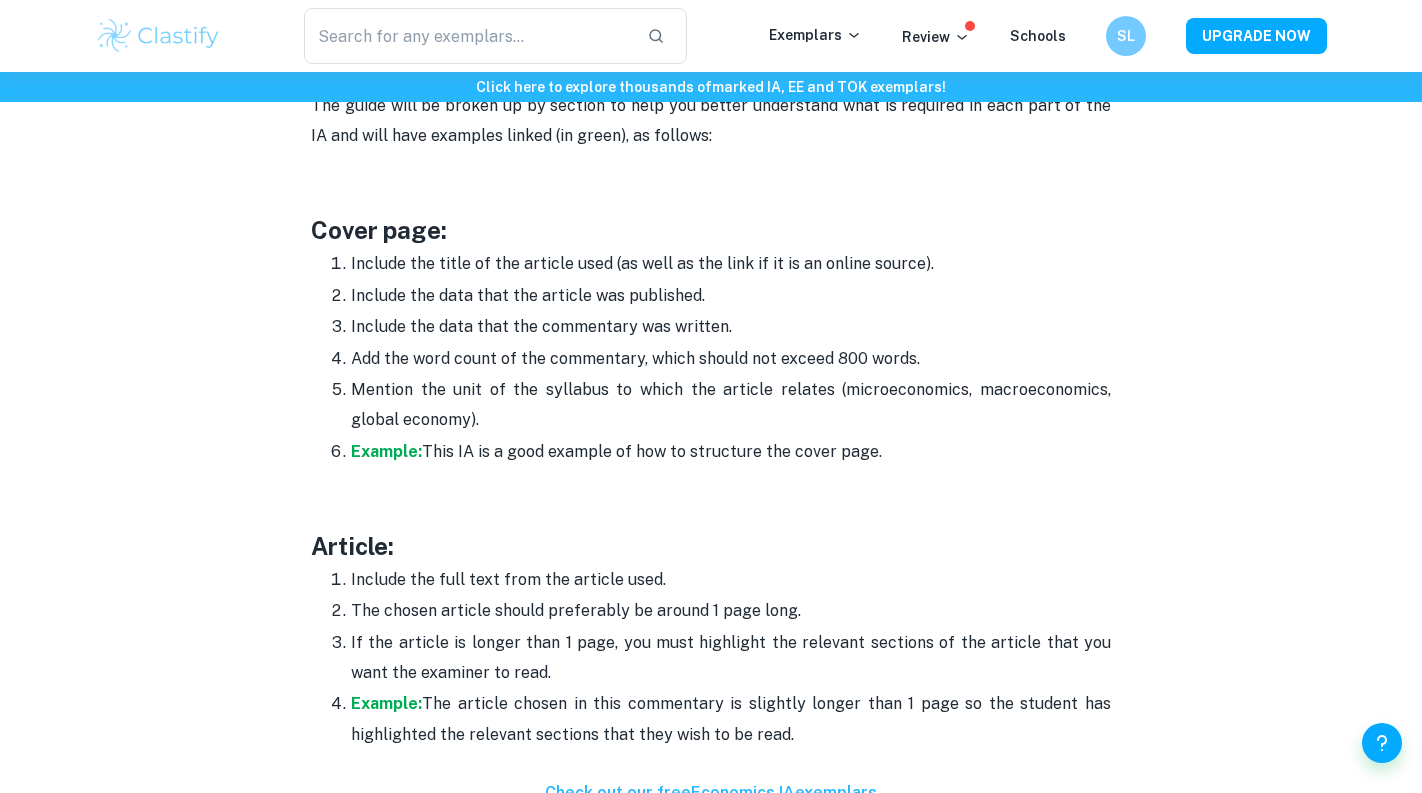 scroll, scrollTop: 1094, scrollLeft: 0, axis: vertical 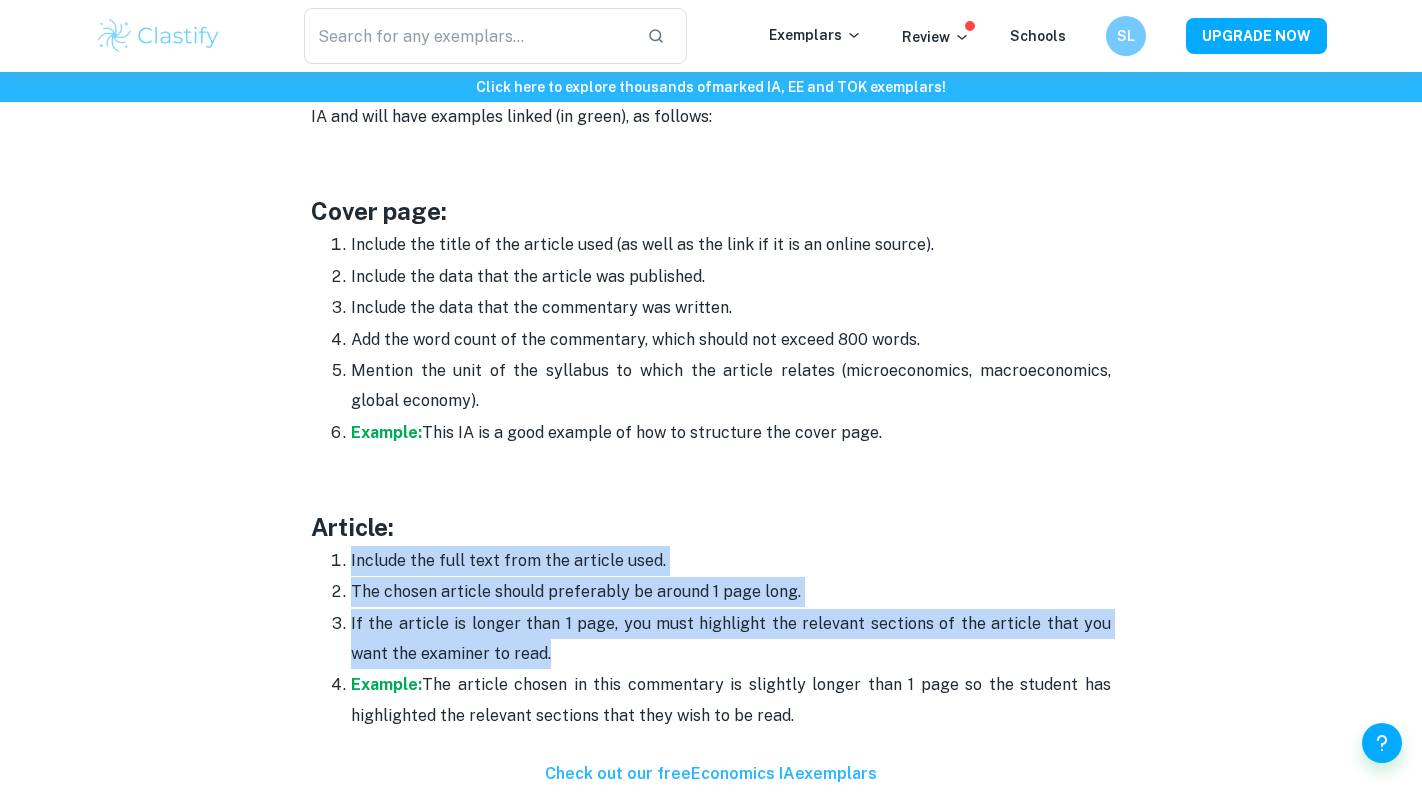 drag, startPoint x: 677, startPoint y: 523, endPoint x: 943, endPoint y: 669, distance: 303.4337 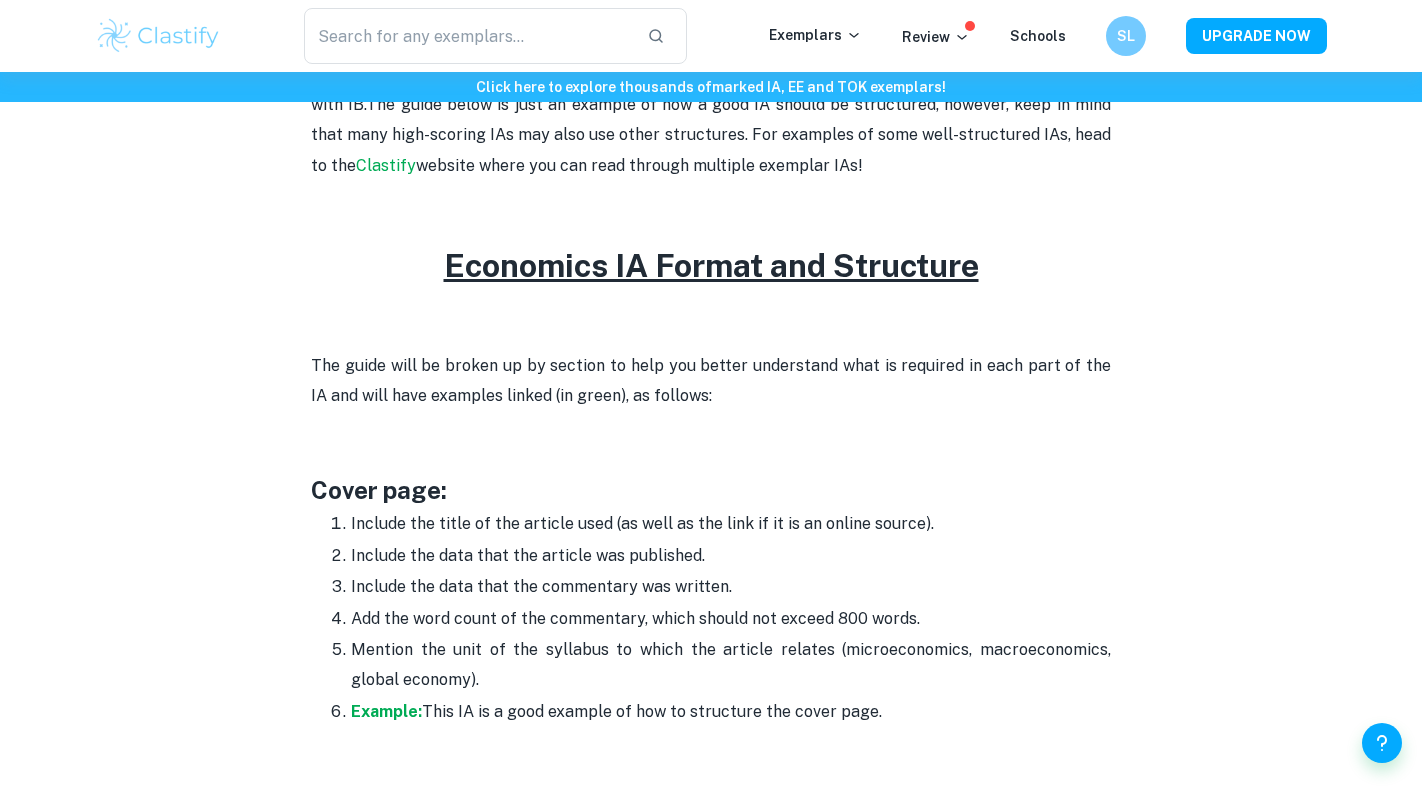 scroll, scrollTop: 803, scrollLeft: 0, axis: vertical 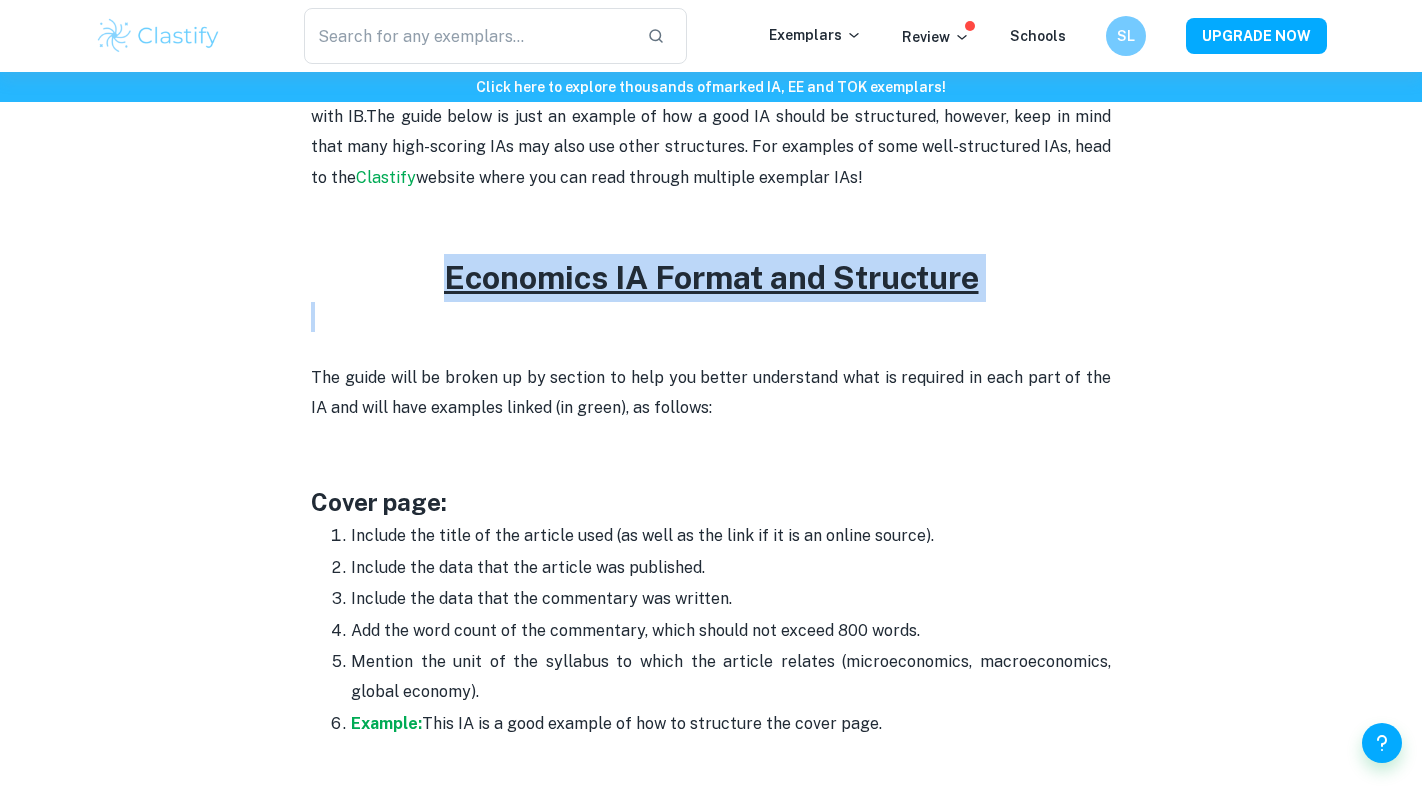 drag, startPoint x: 605, startPoint y: 256, endPoint x: 643, endPoint y: 324, distance: 77.89737 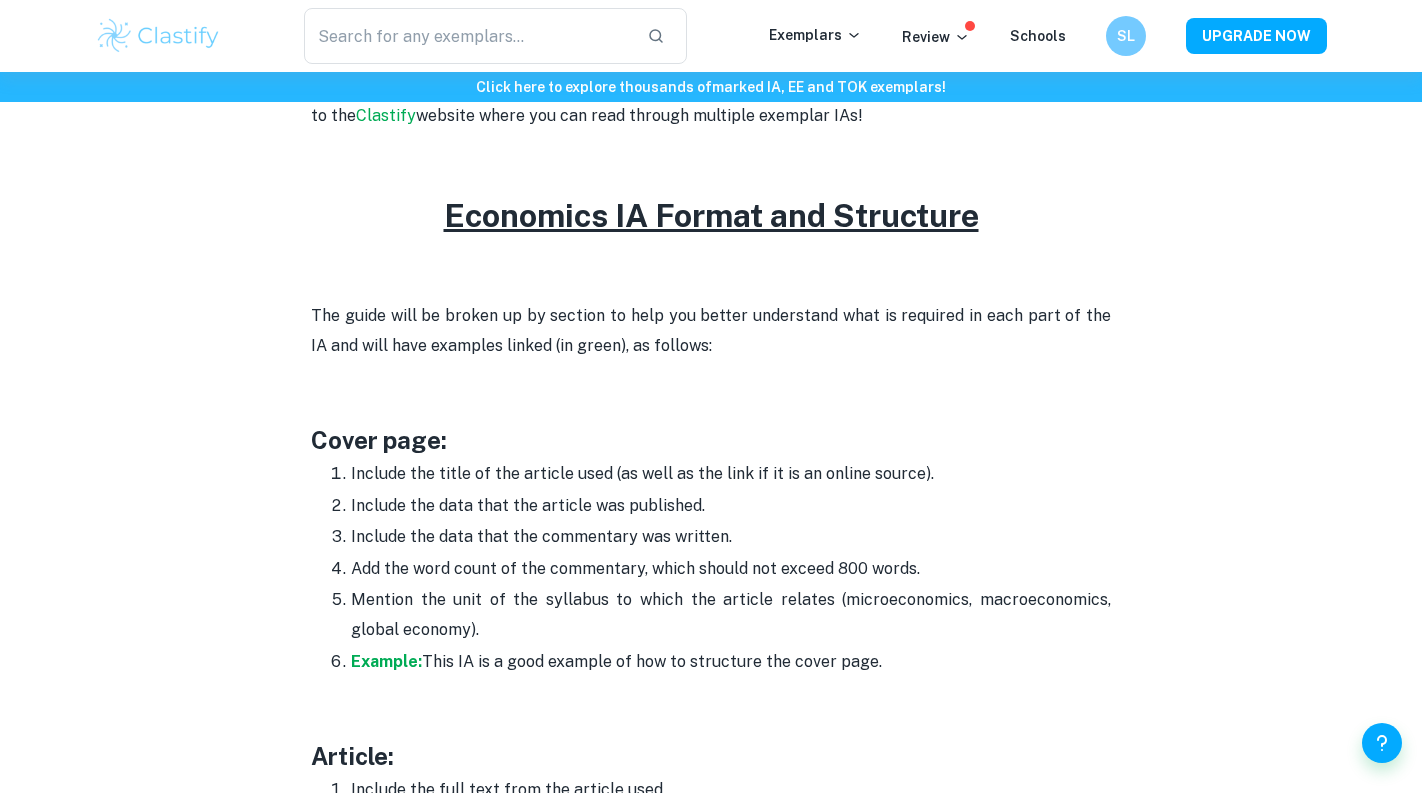 scroll, scrollTop: 1154, scrollLeft: 0, axis: vertical 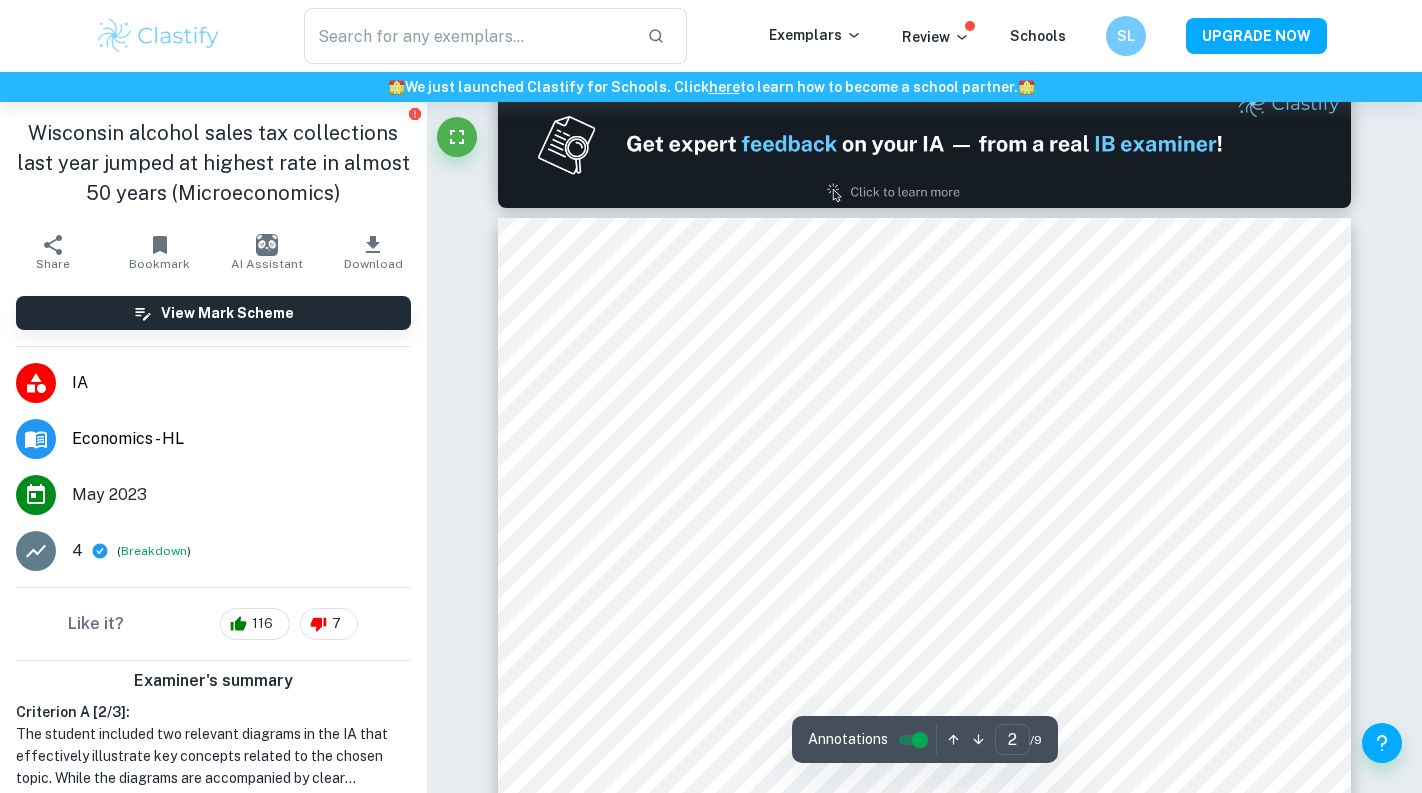 type on "1" 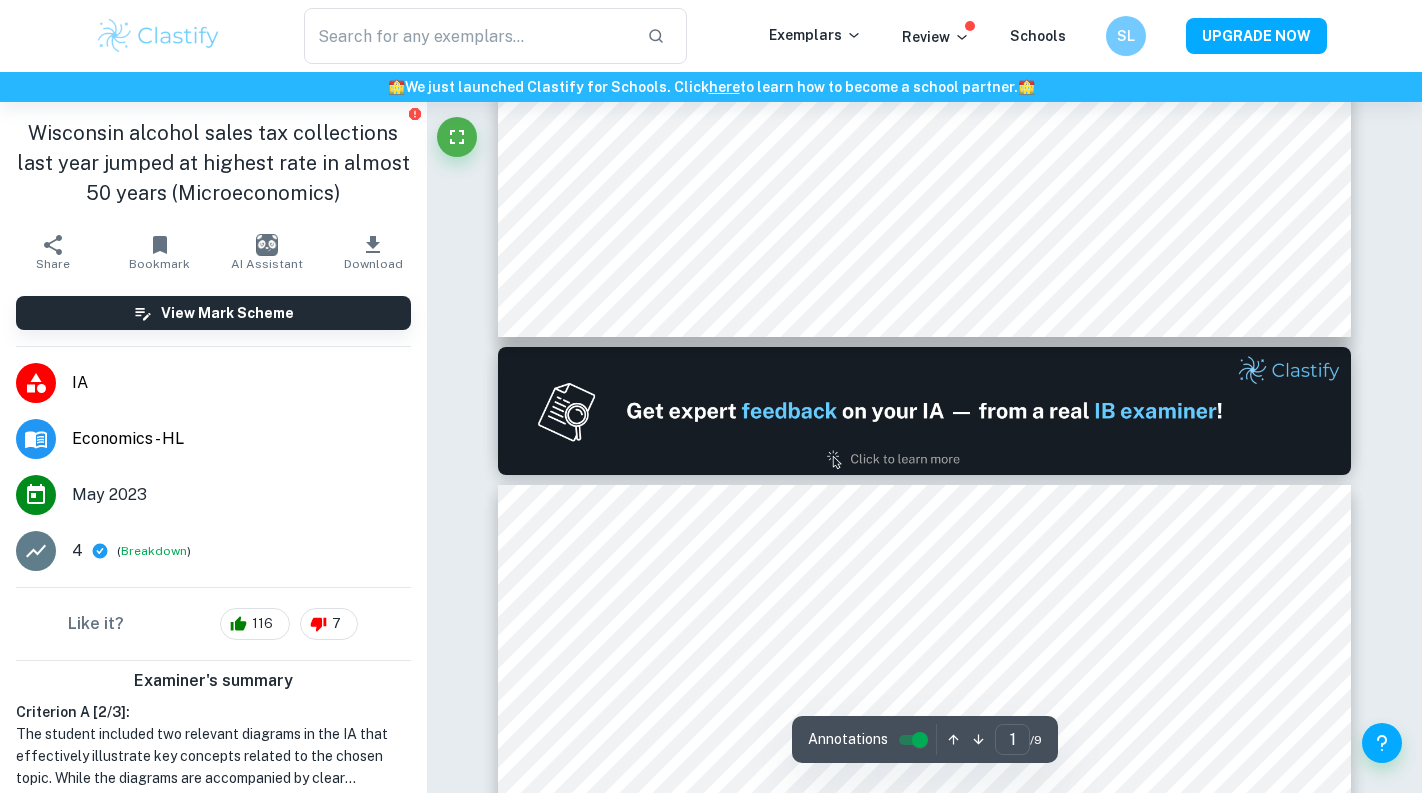 scroll, scrollTop: 887, scrollLeft: 0, axis: vertical 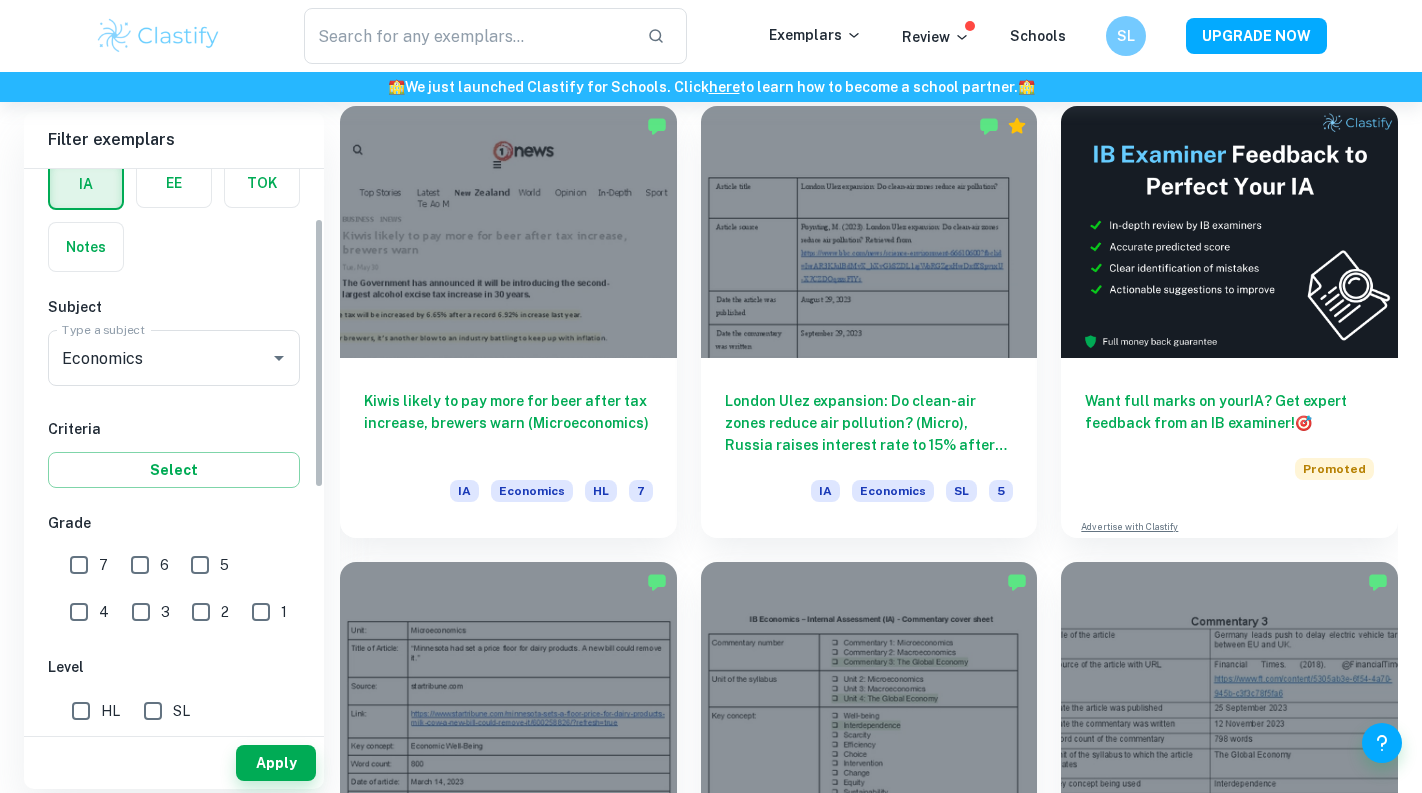 click on "7" at bounding box center [79, 565] 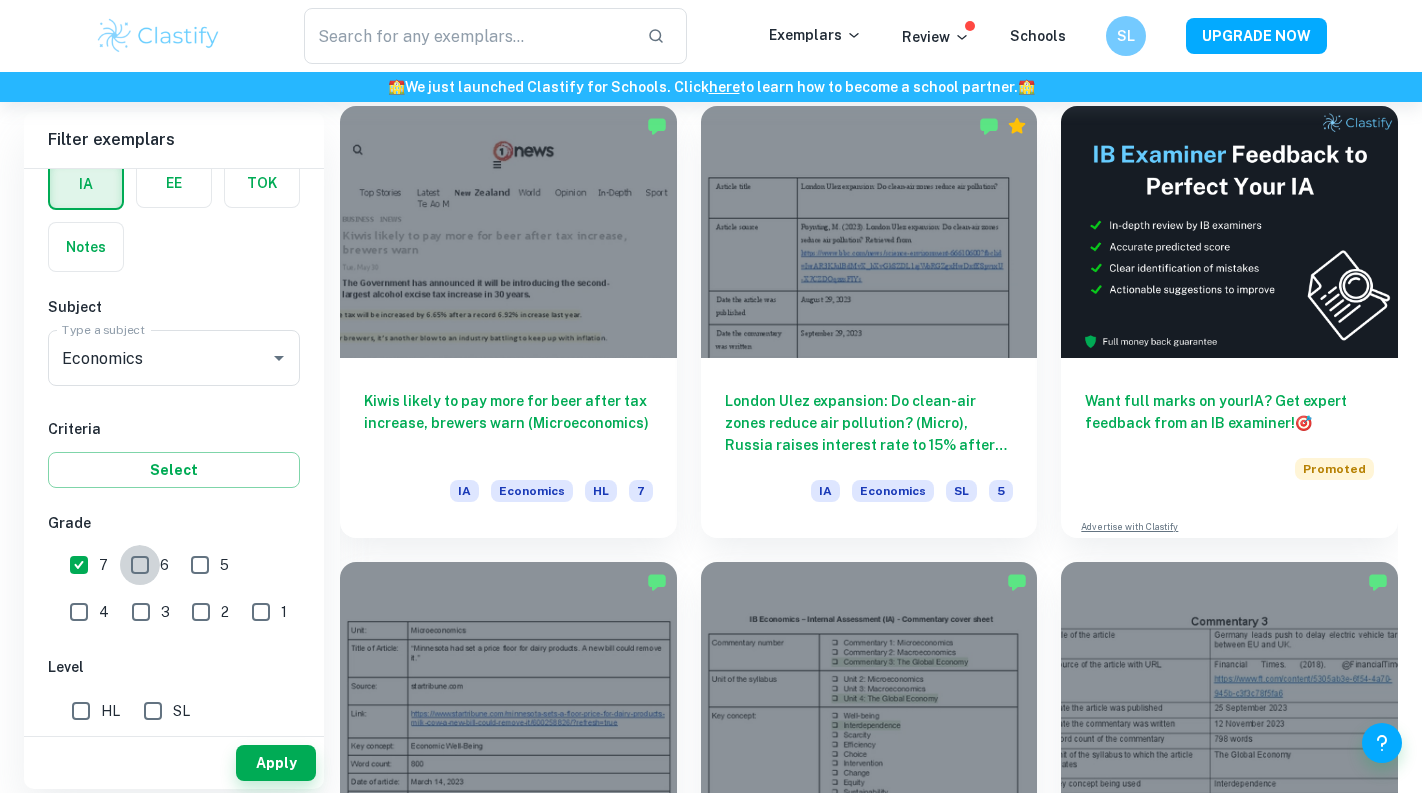 click on "6" at bounding box center [140, 565] 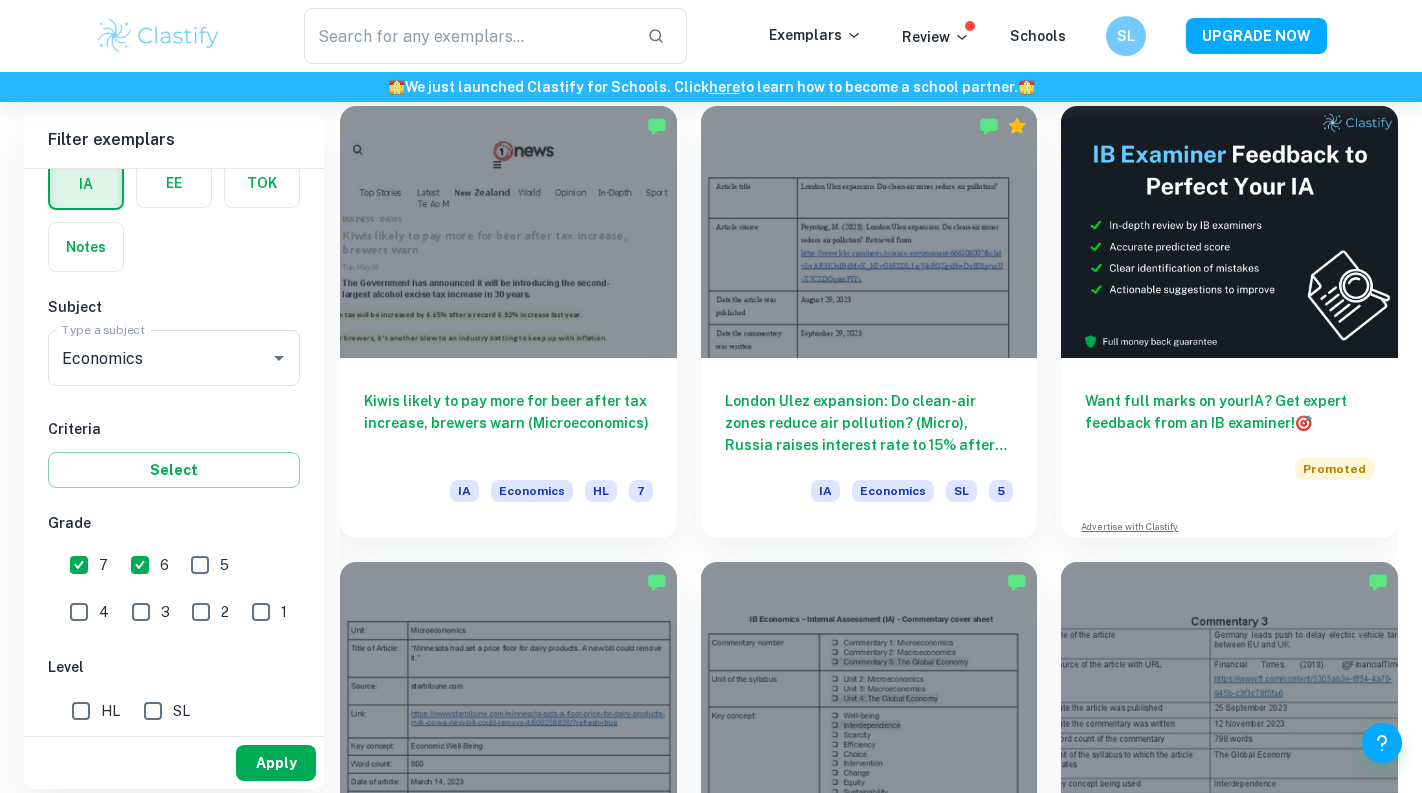 click on "Apply" at bounding box center (276, 763) 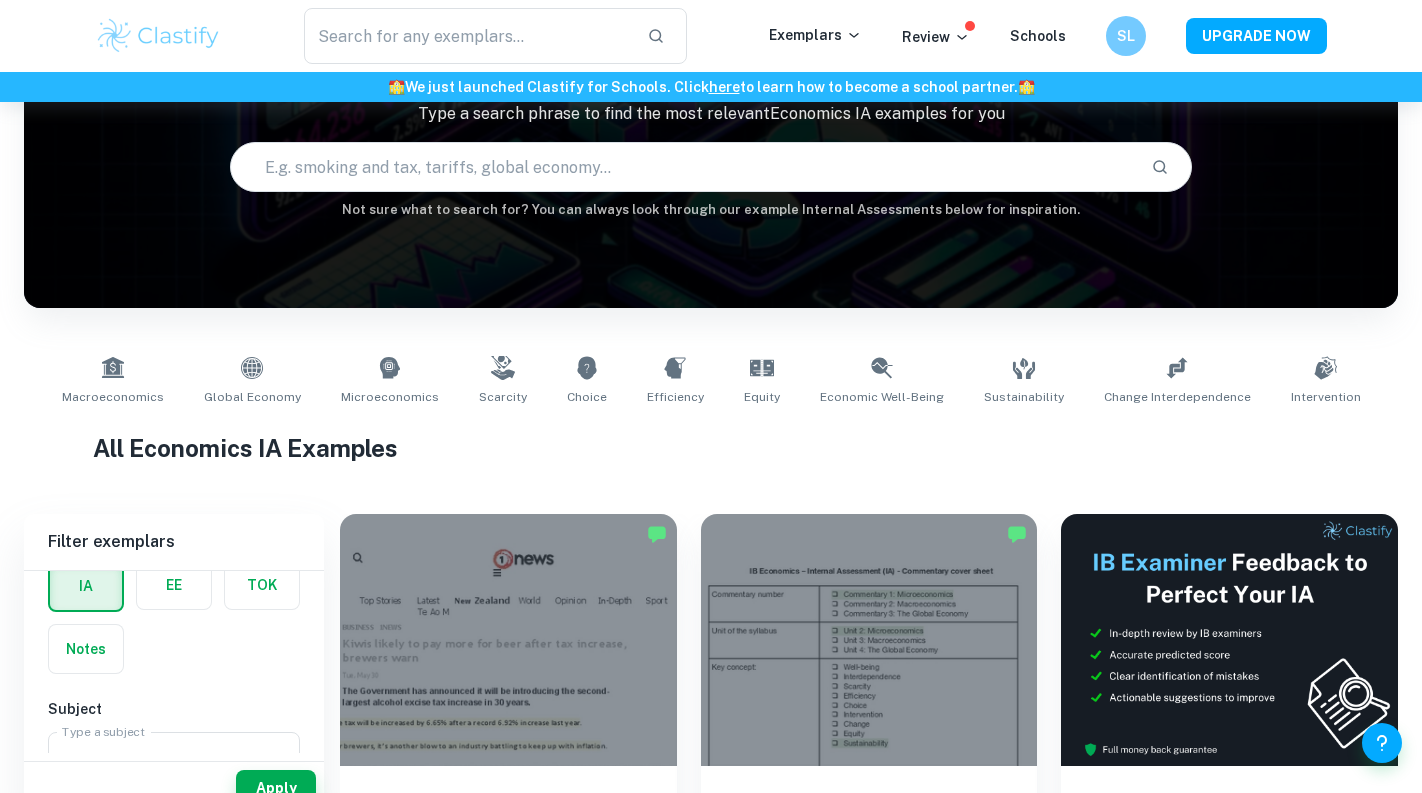 scroll, scrollTop: 1112, scrollLeft: 0, axis: vertical 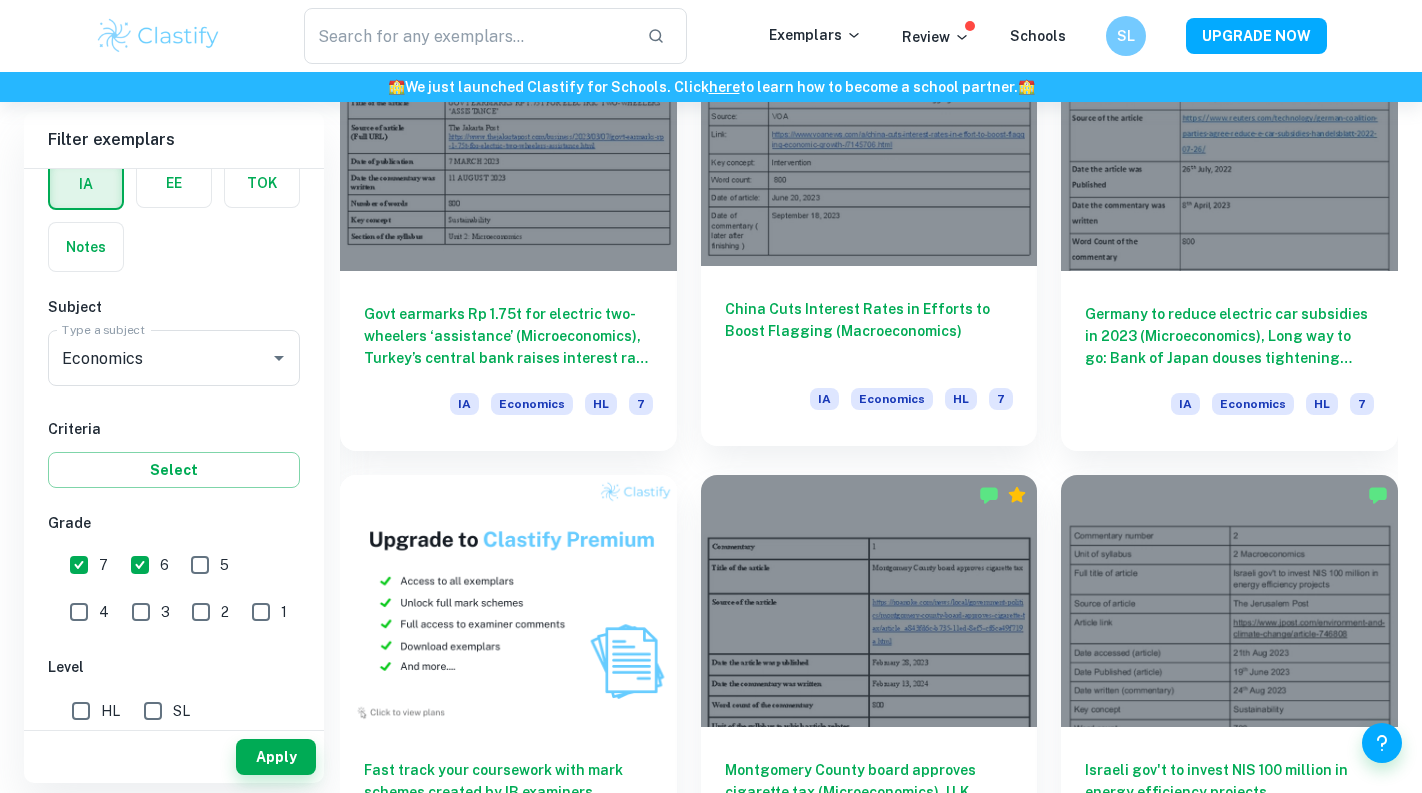 click on "China Cuts Interest Rates in Efforts to Boost Flagging (Macroeconomics) IA Economics HL 7" at bounding box center [869, 356] 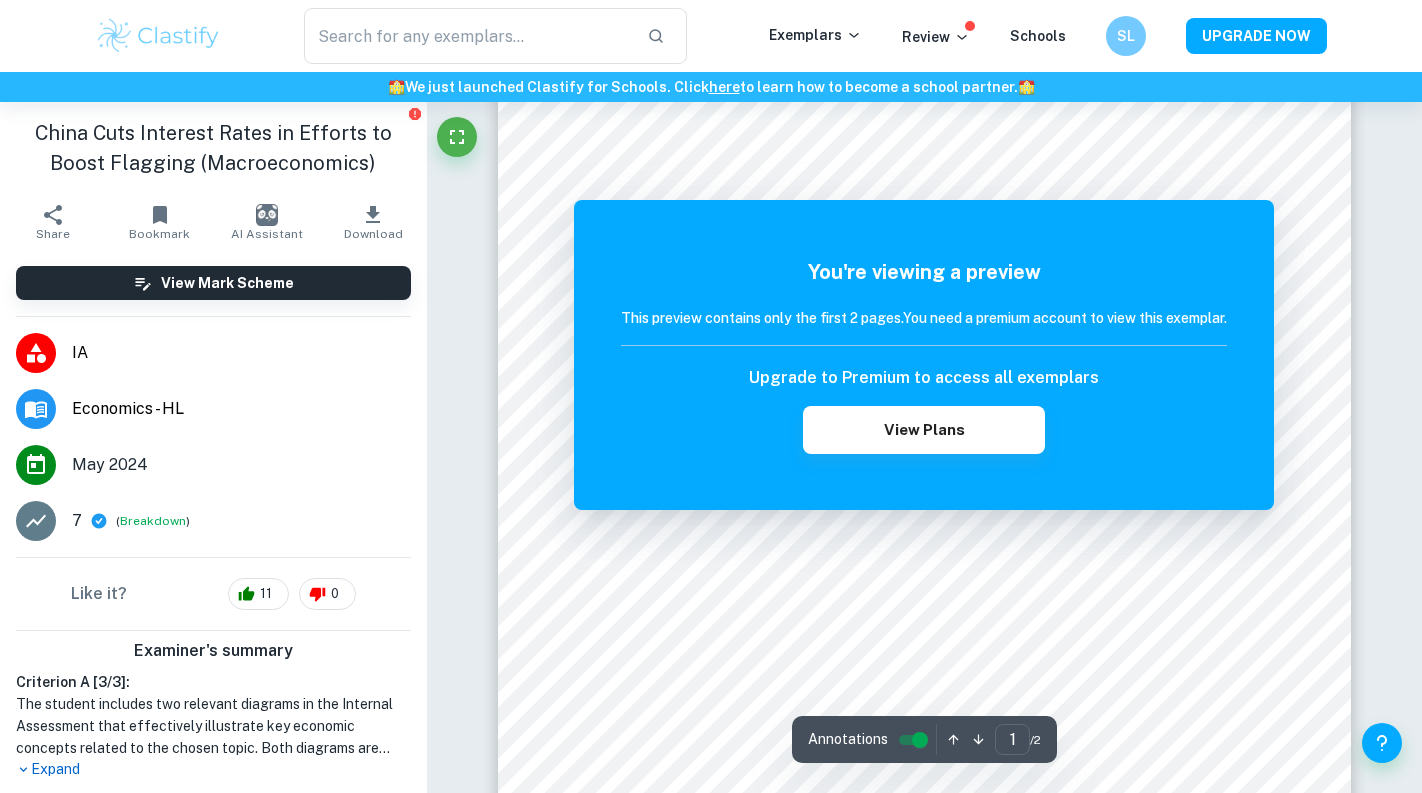 scroll, scrollTop: 277, scrollLeft: 0, axis: vertical 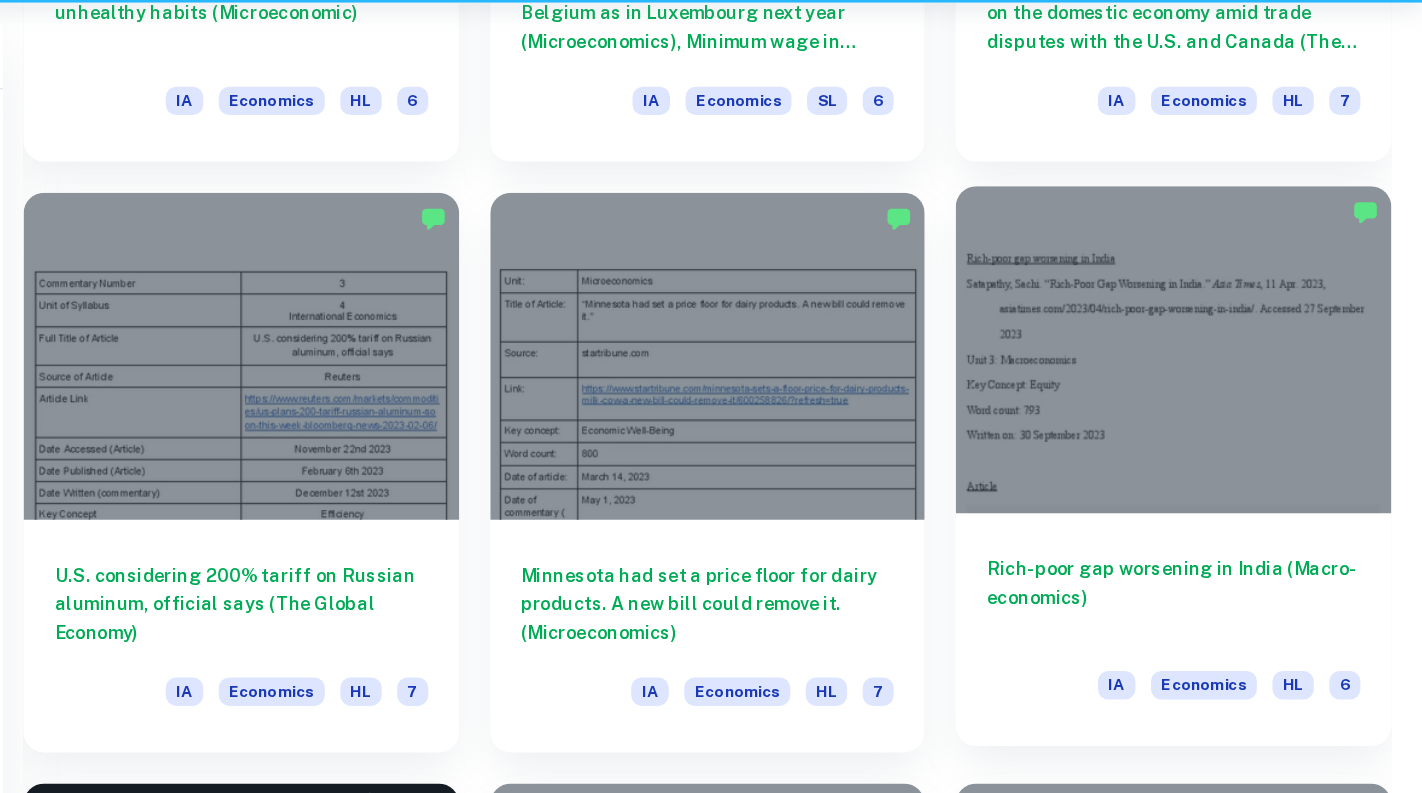 click at bounding box center (1229, 370) 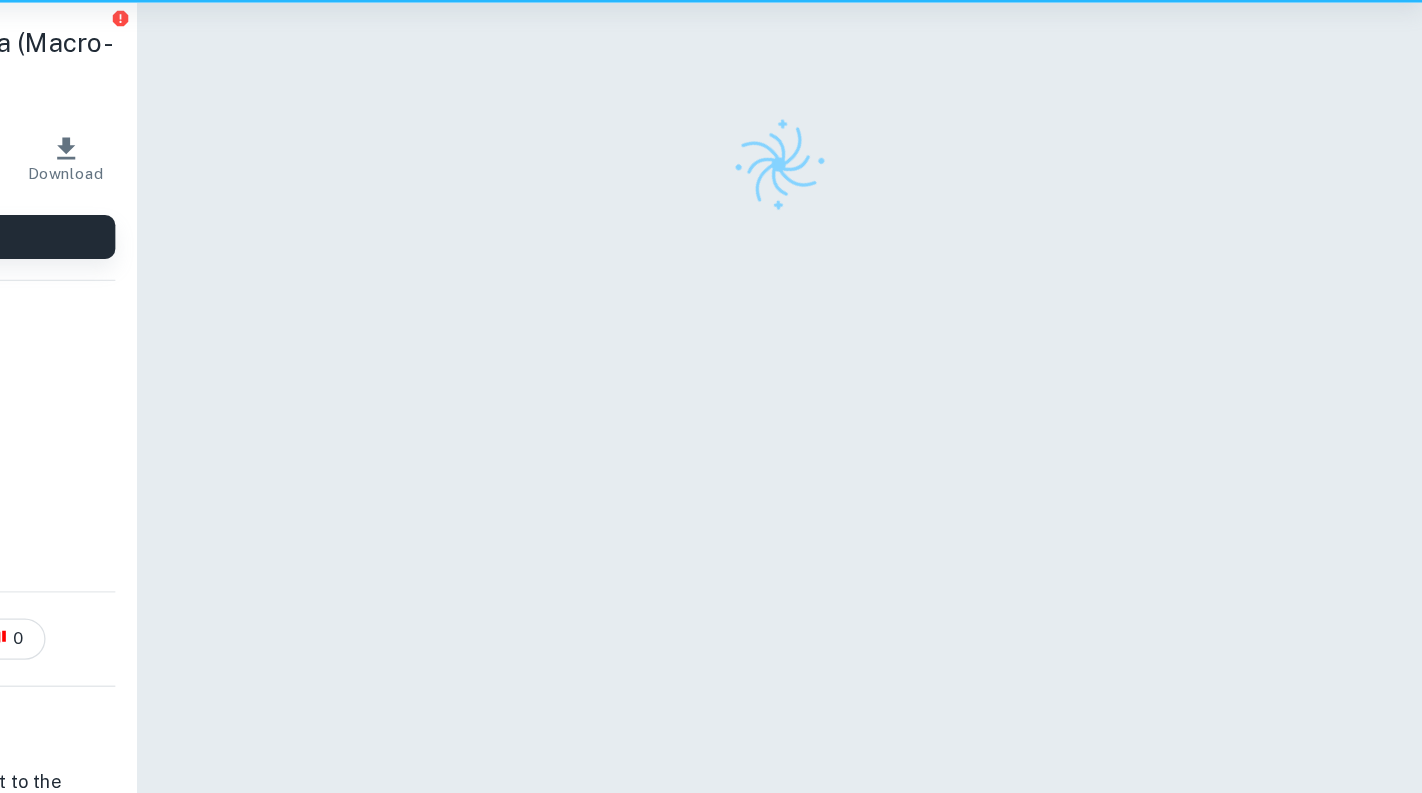 scroll, scrollTop: 0, scrollLeft: 0, axis: both 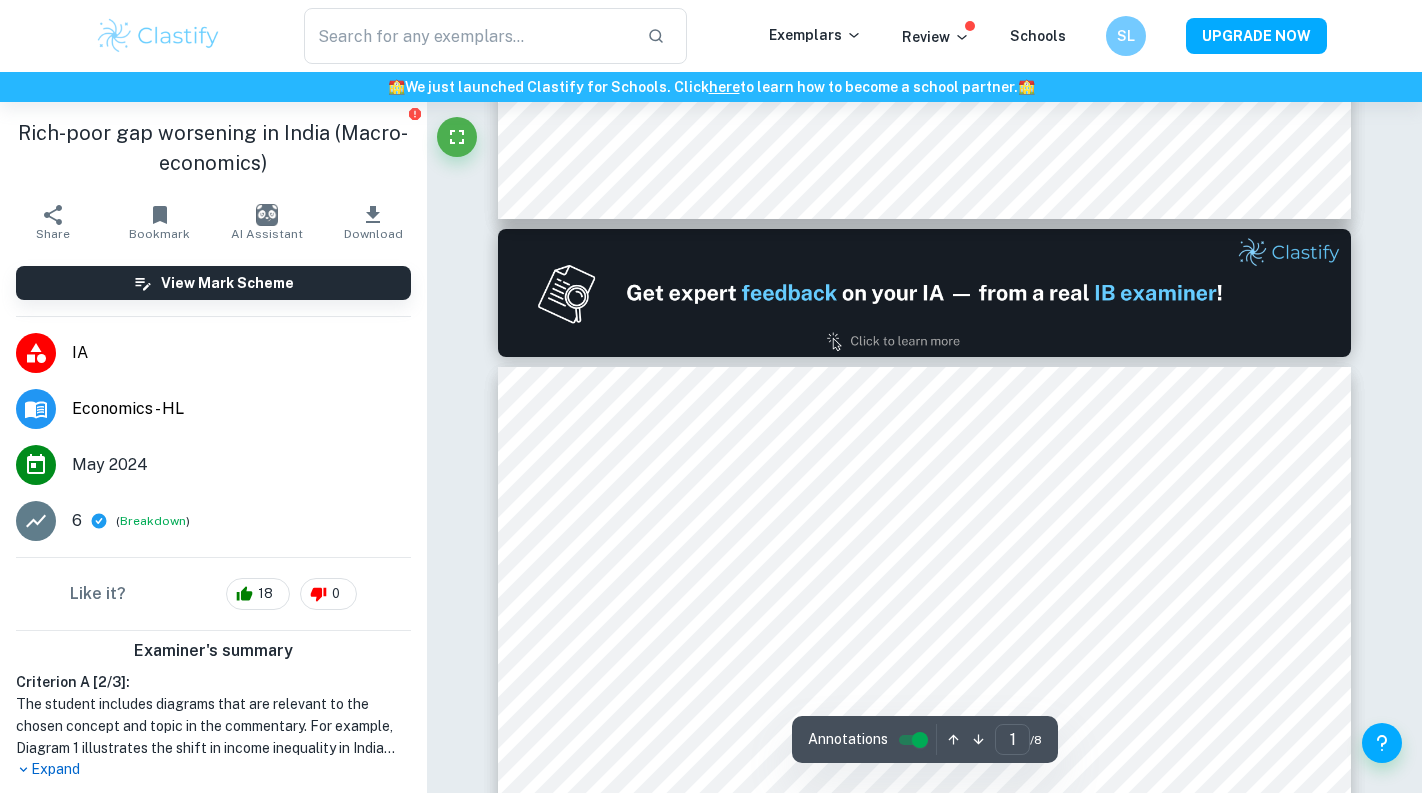type on "2" 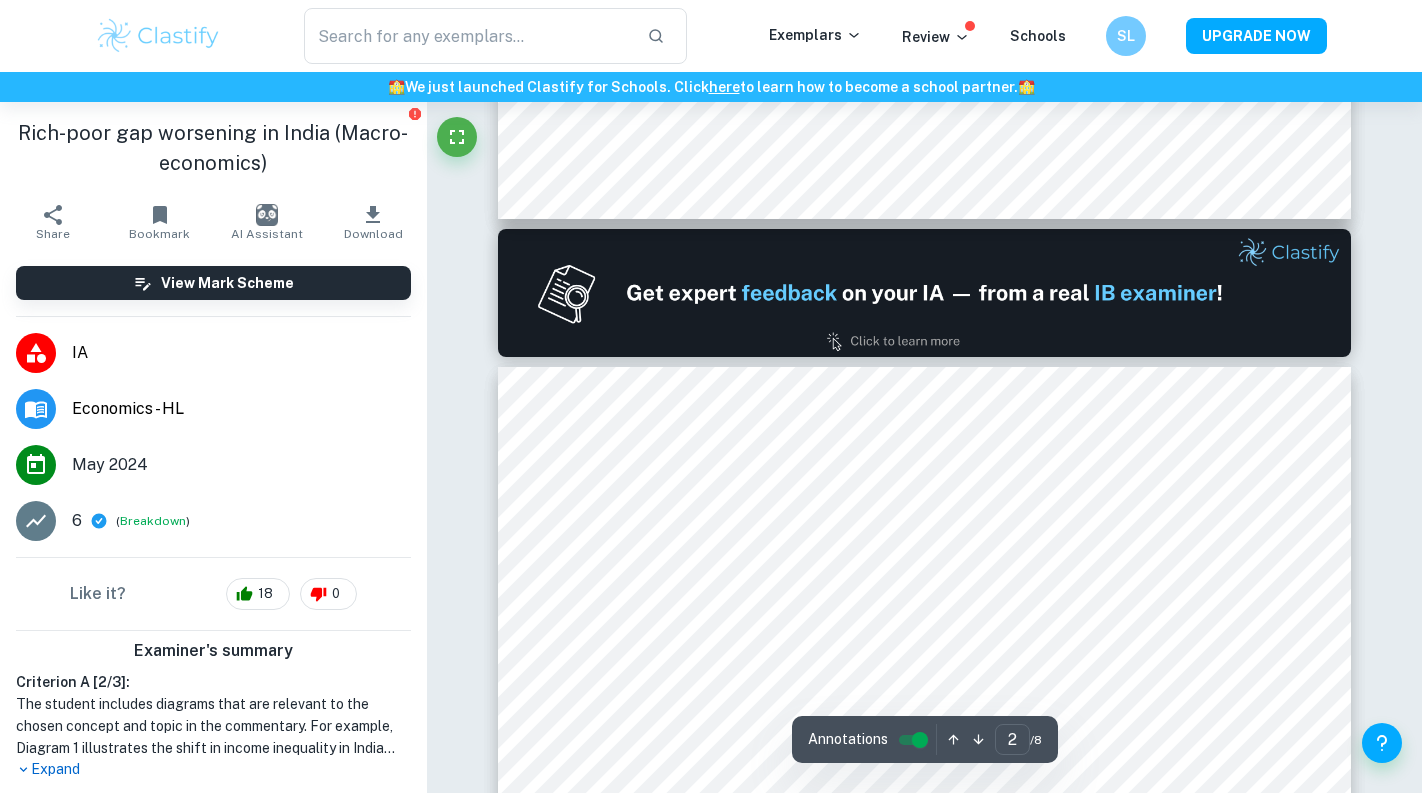 scroll, scrollTop: 1375, scrollLeft: 0, axis: vertical 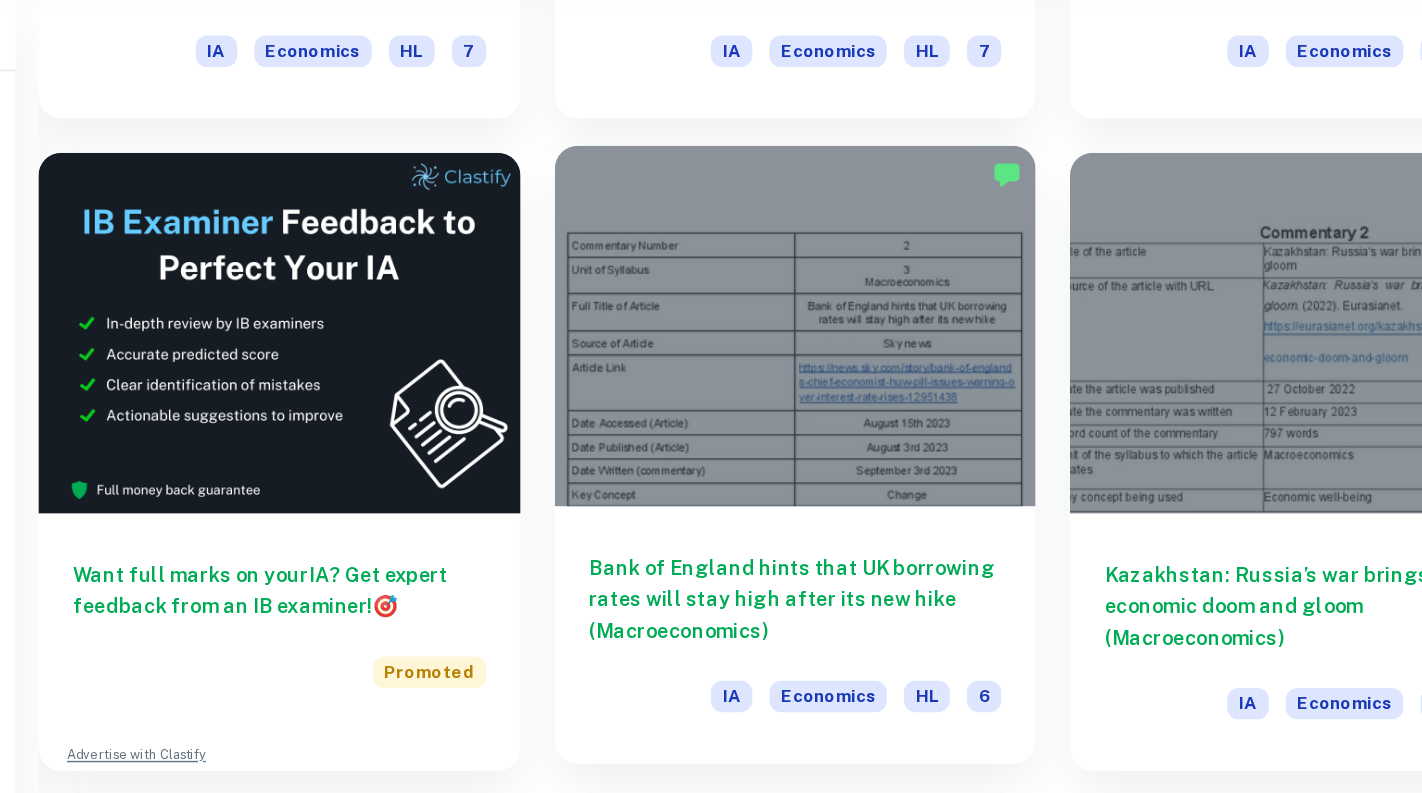 click on "Bank of England hints that UK borrowing rates will stay high after its new hike (Macroeconomics)" at bounding box center [869, 538] 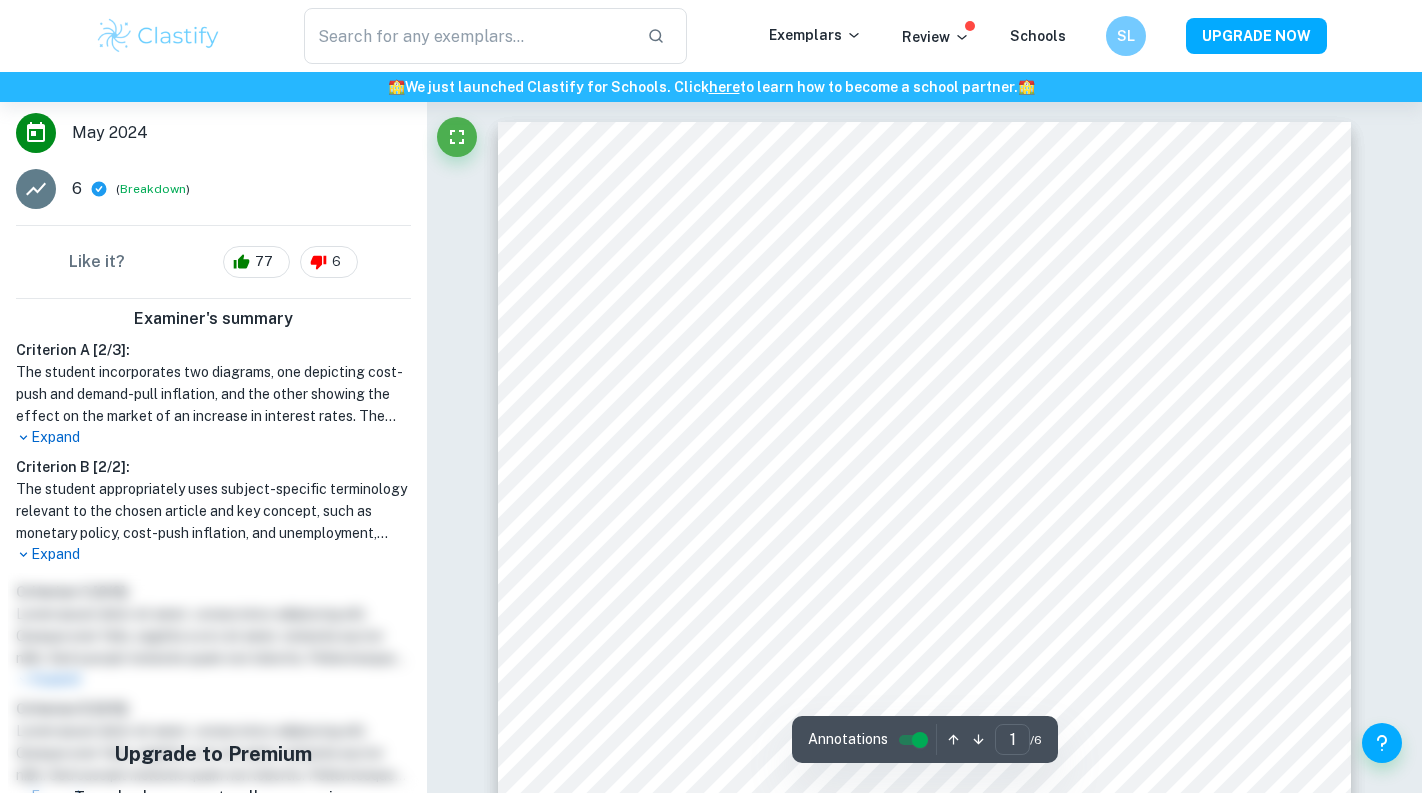 scroll, scrollTop: 664, scrollLeft: 0, axis: vertical 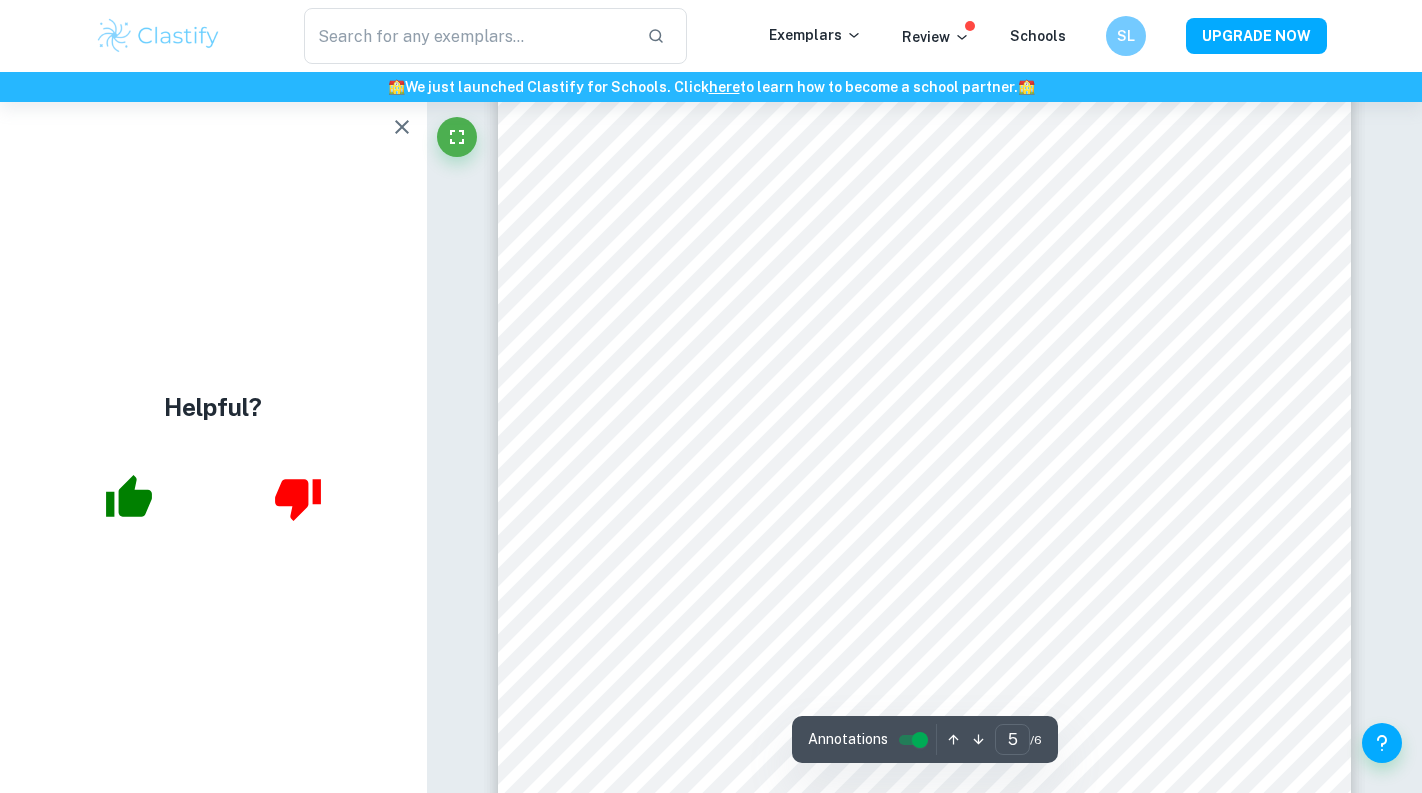 click 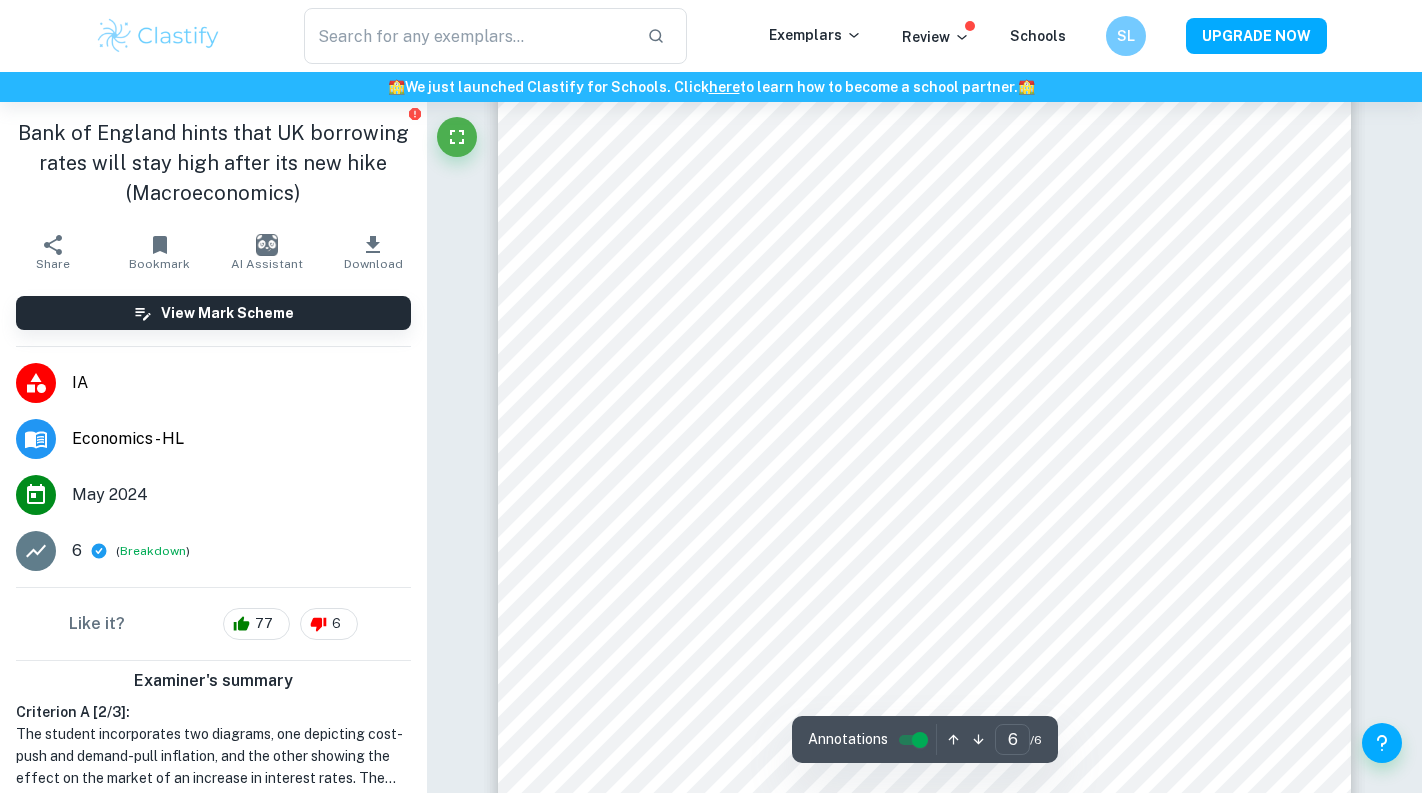 scroll, scrollTop: 6262, scrollLeft: 0, axis: vertical 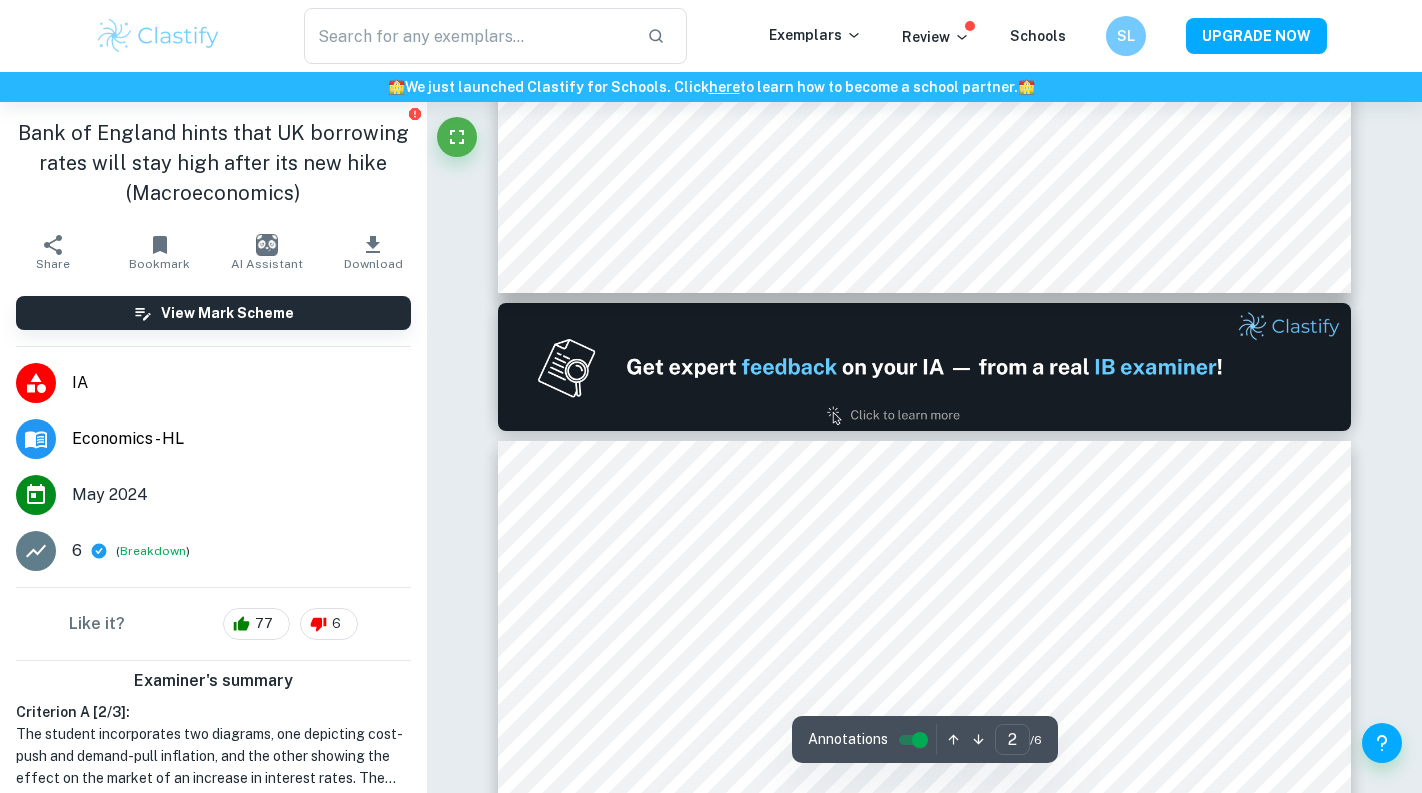 type on "1" 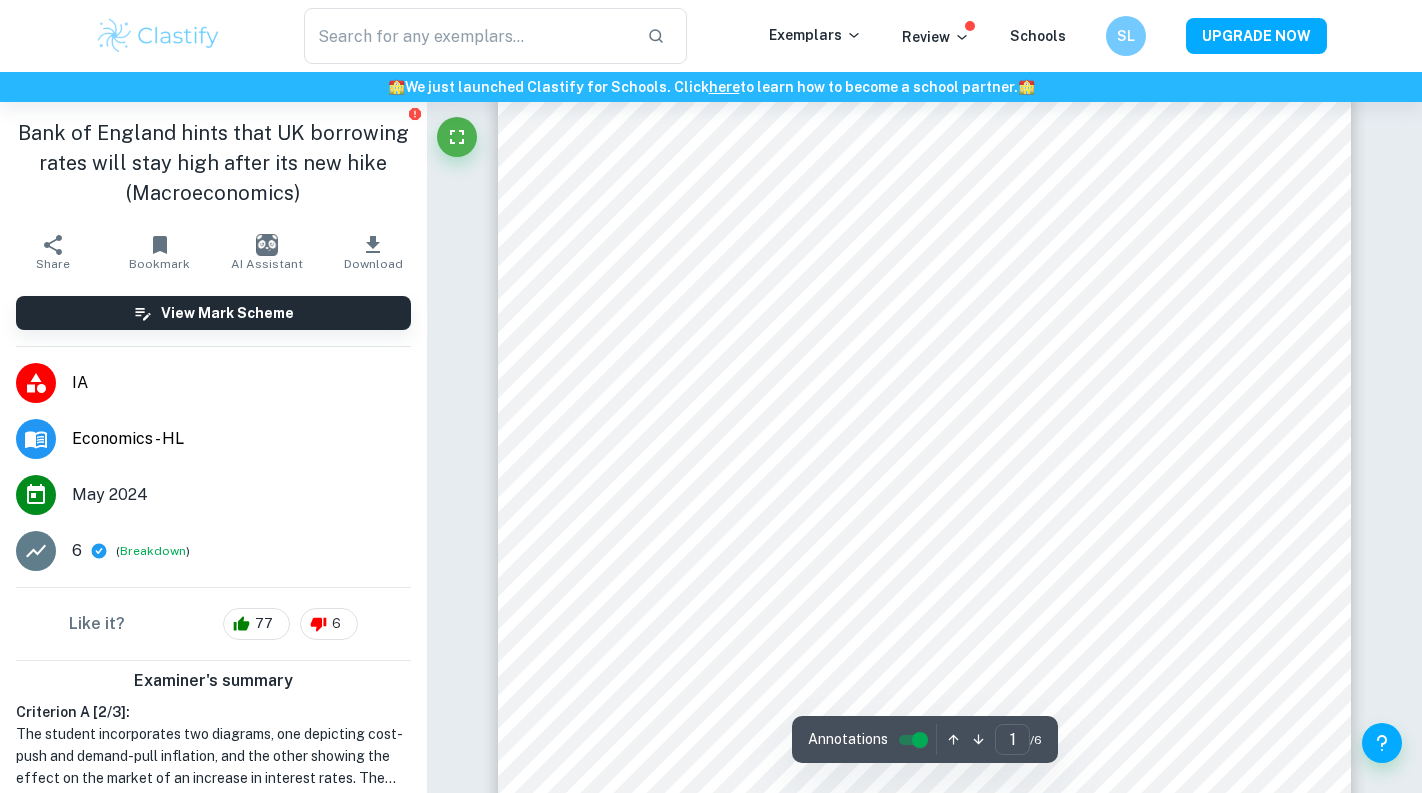 scroll, scrollTop: 0, scrollLeft: 0, axis: both 